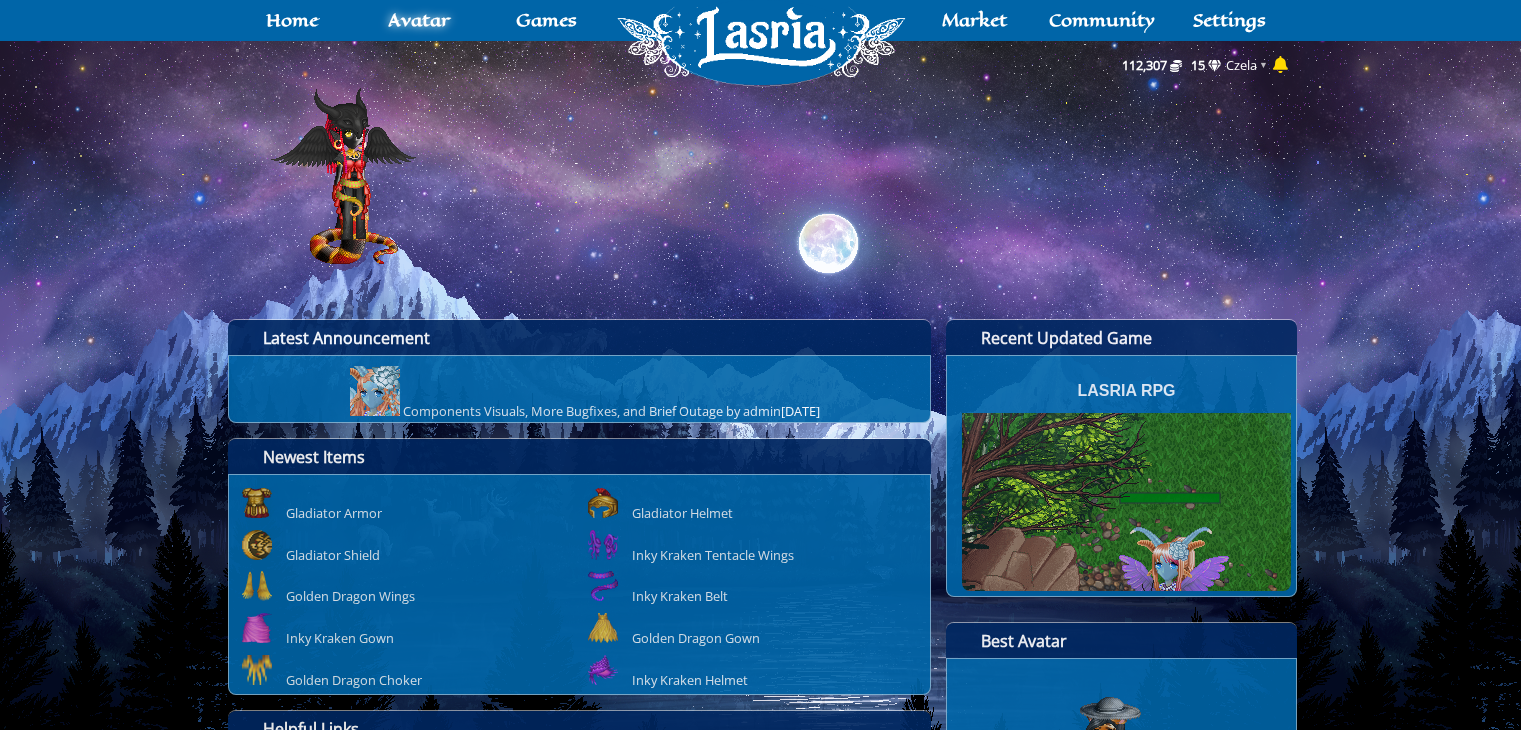 scroll, scrollTop: 0, scrollLeft: 0, axis: both 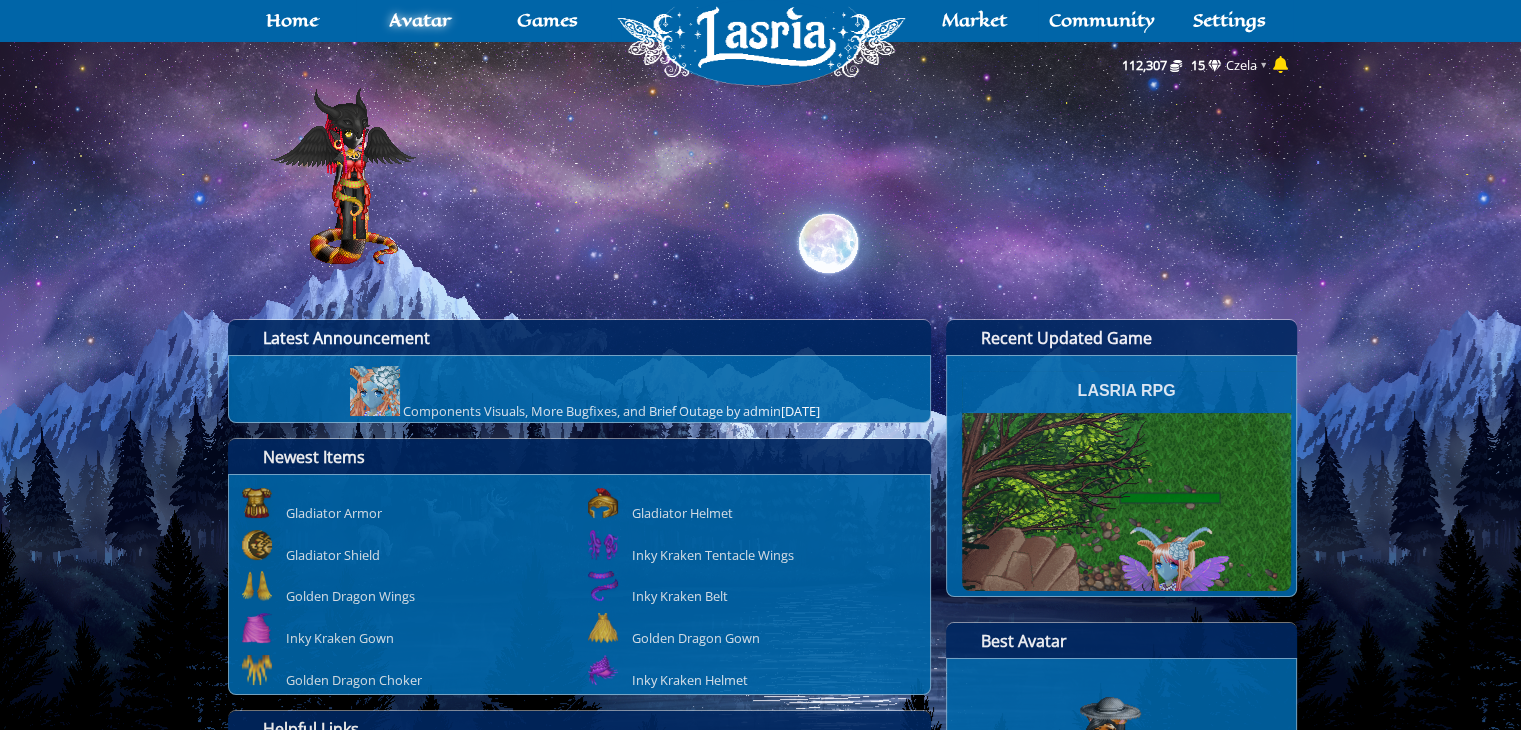 click 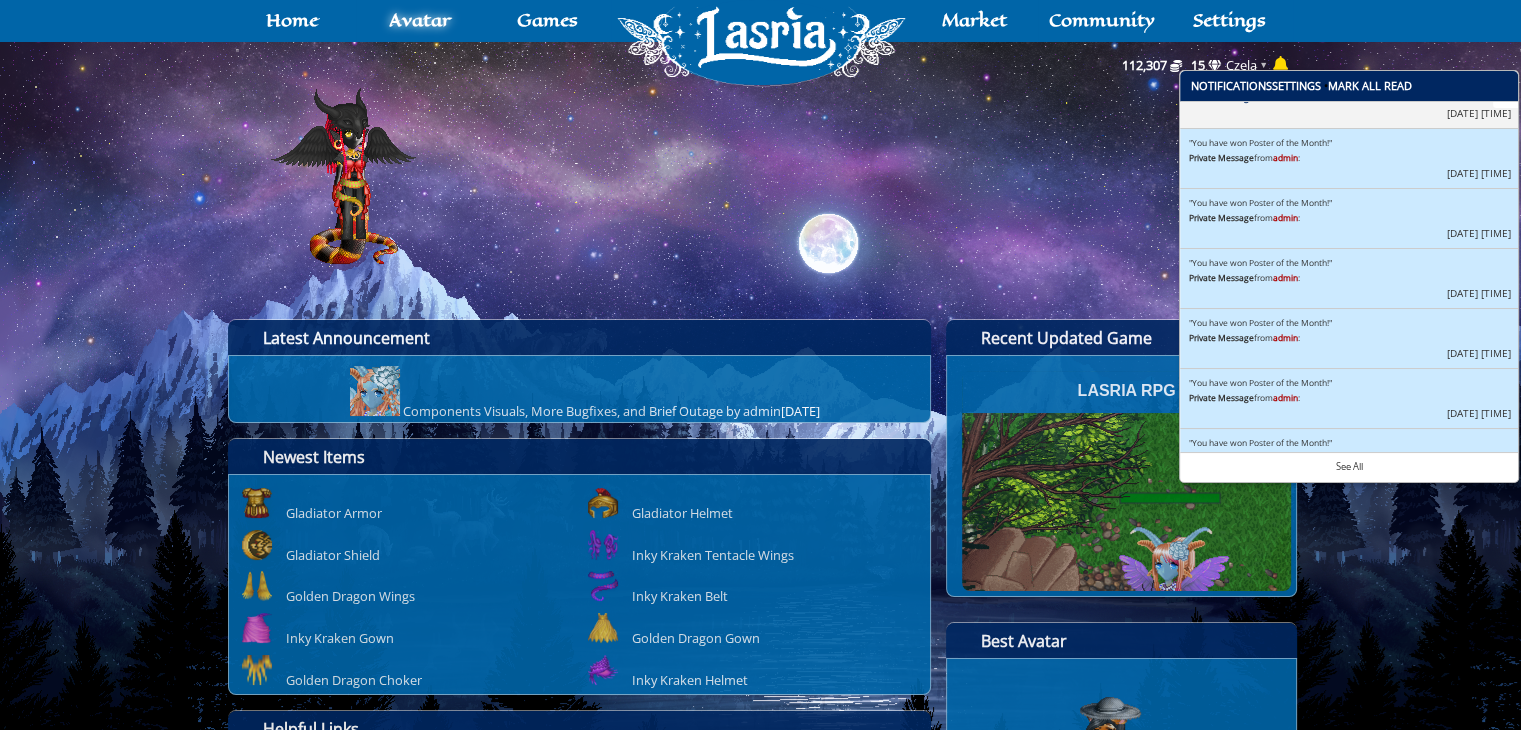 scroll, scrollTop: 248, scrollLeft: 0, axis: vertical 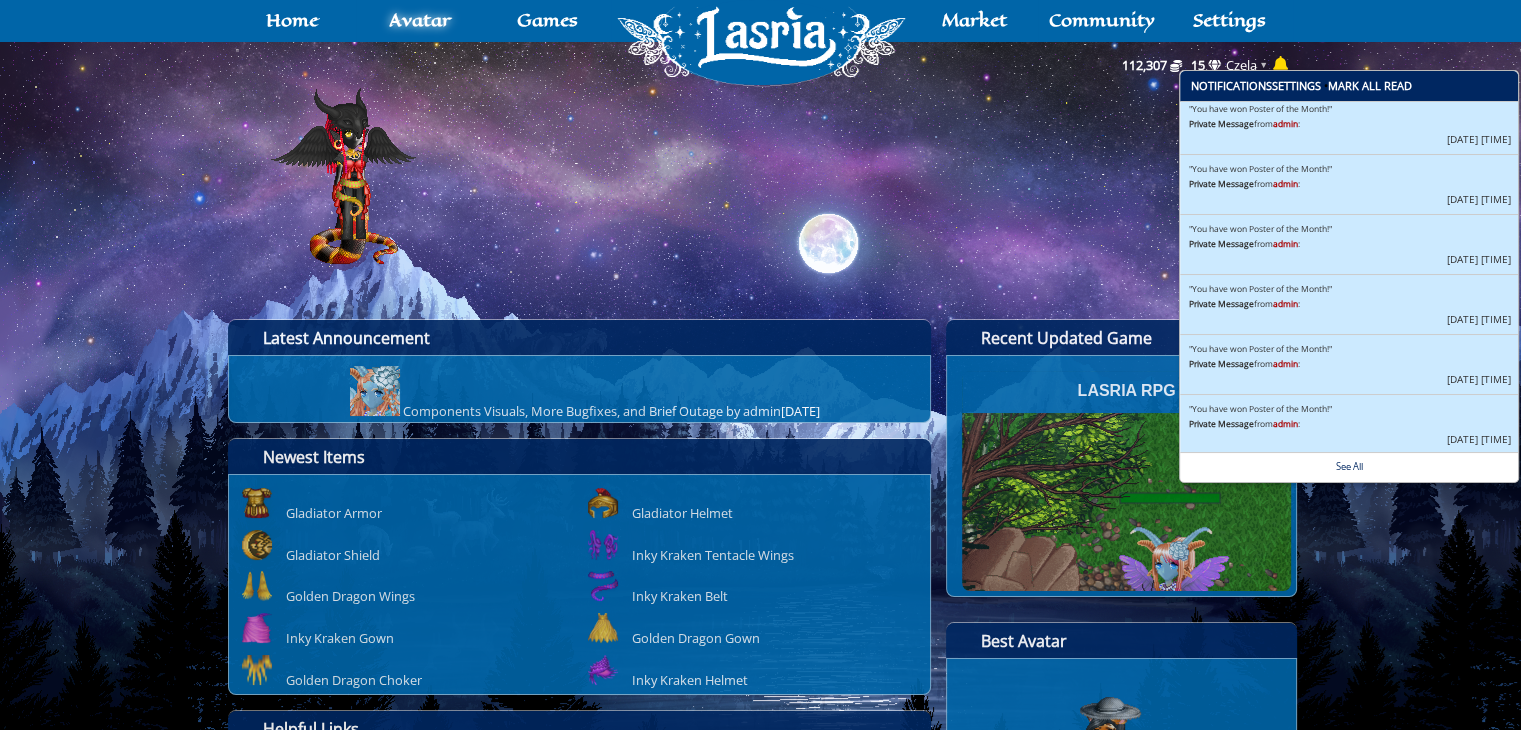 click on "See All" at bounding box center (1349, 466) 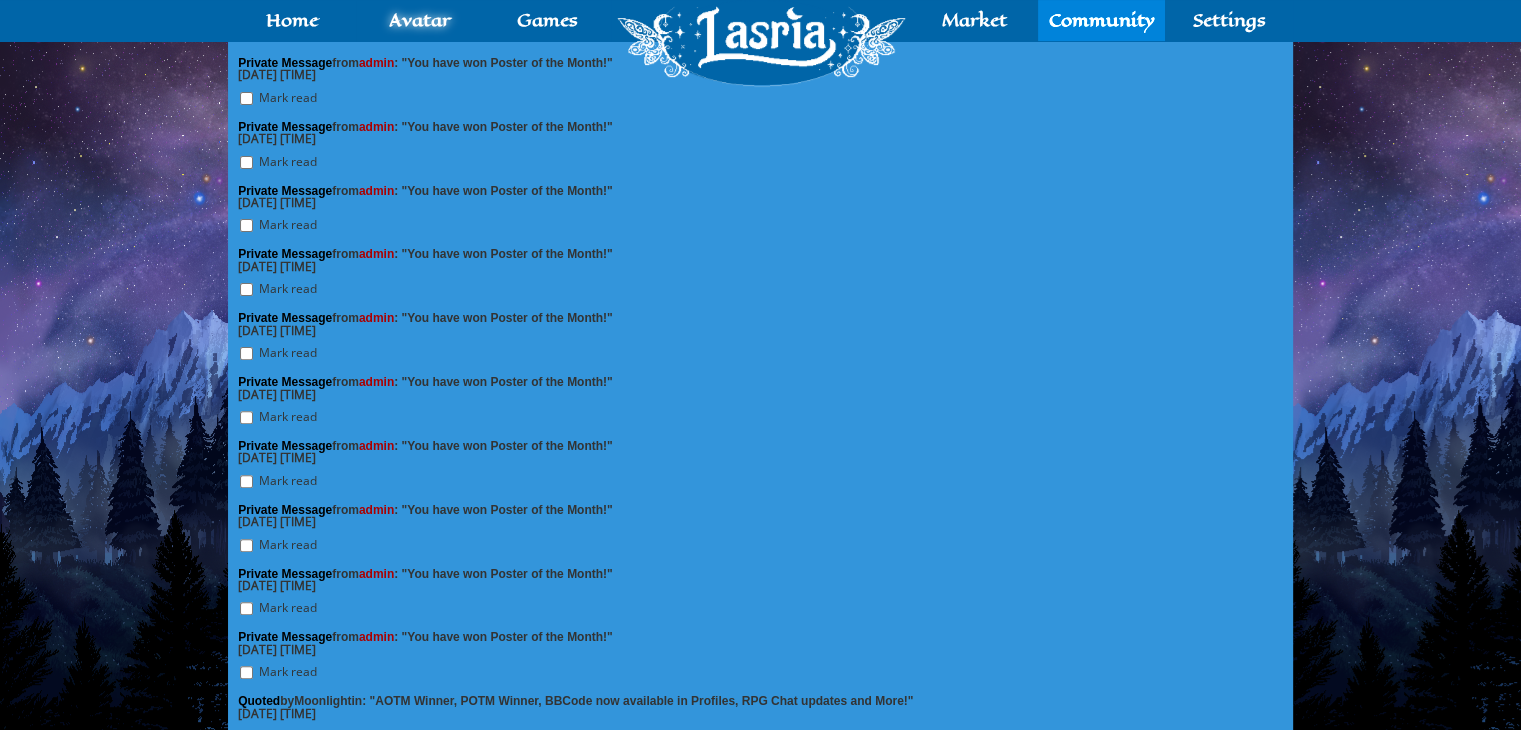 scroll, scrollTop: 604, scrollLeft: 0, axis: vertical 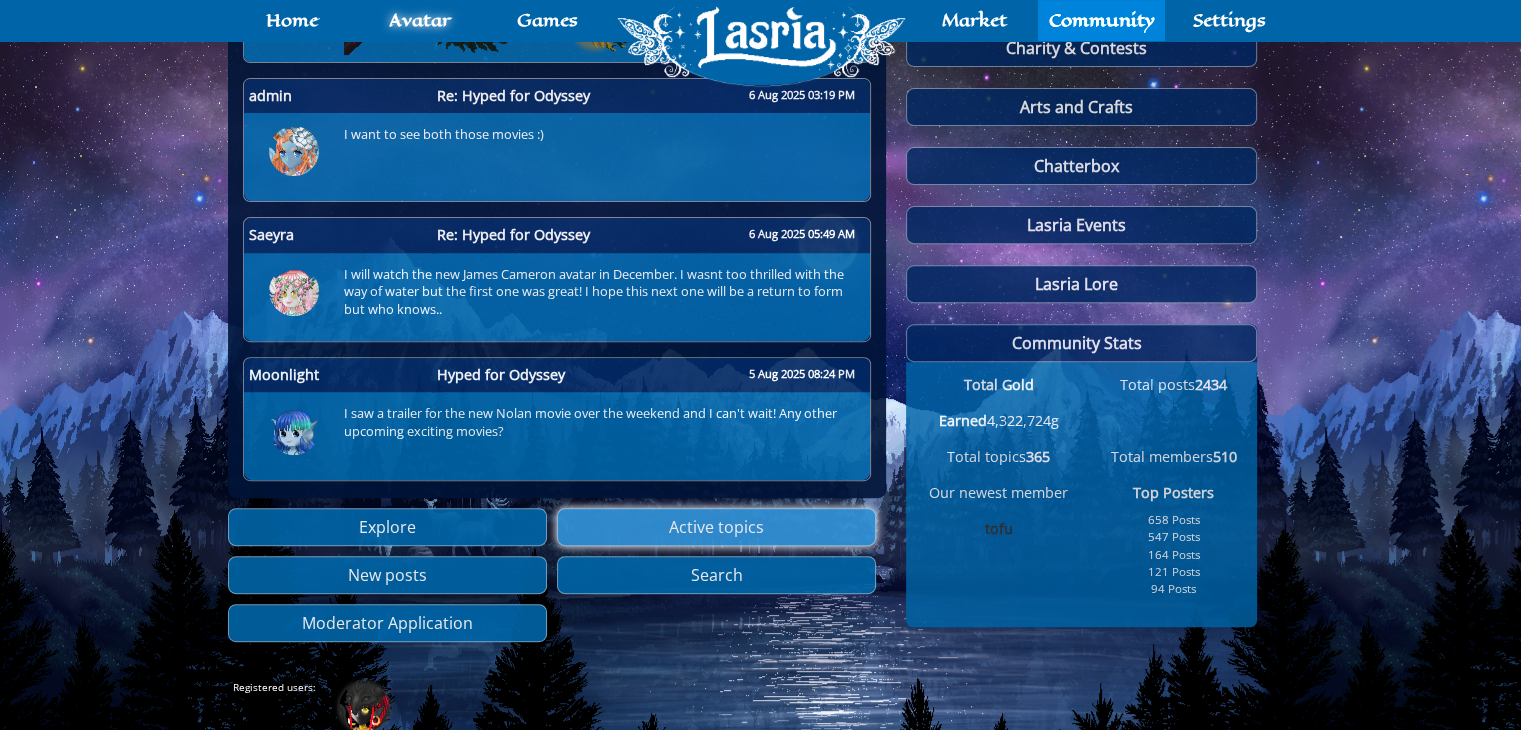 click on "Active topics" at bounding box center [716, 527] 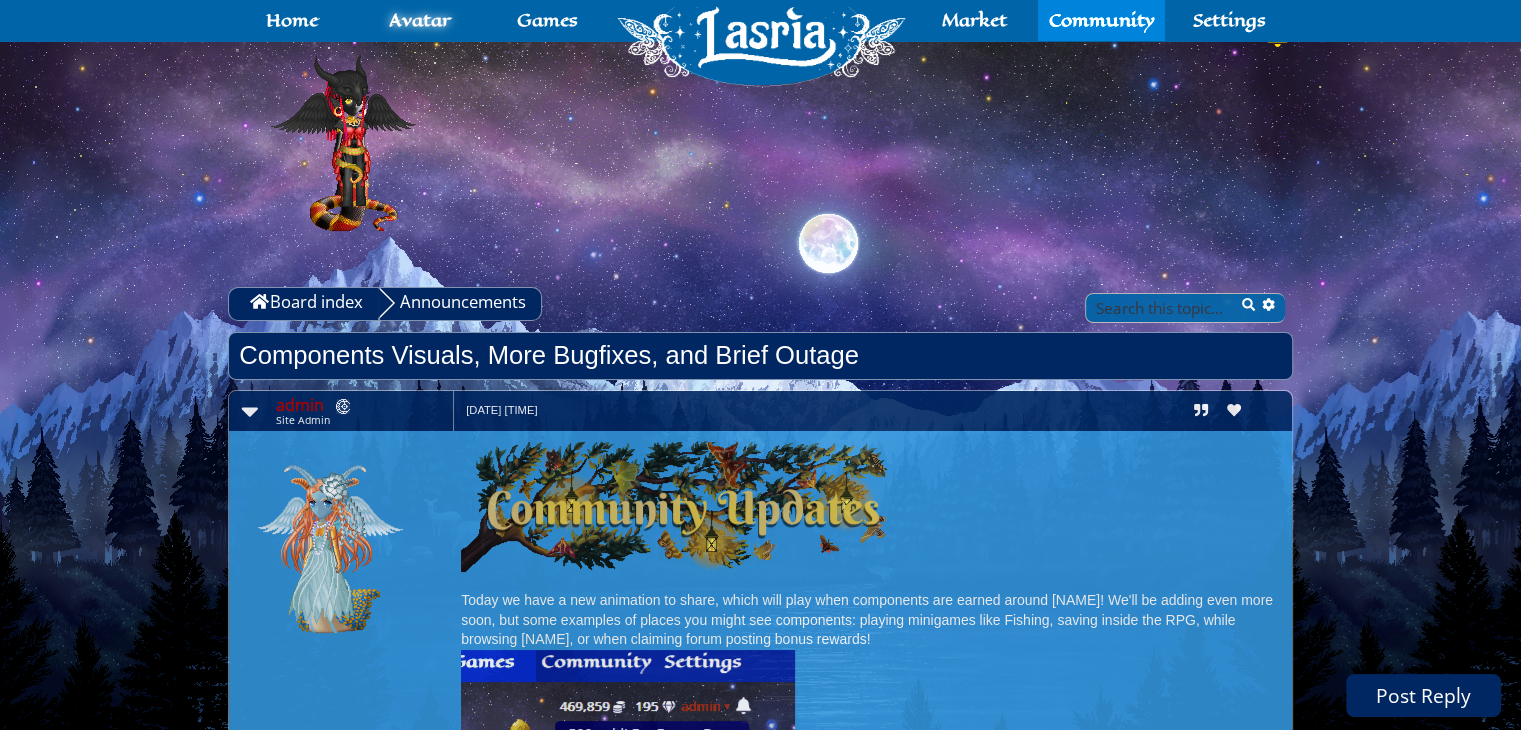 scroll, scrollTop: 0, scrollLeft: 0, axis: both 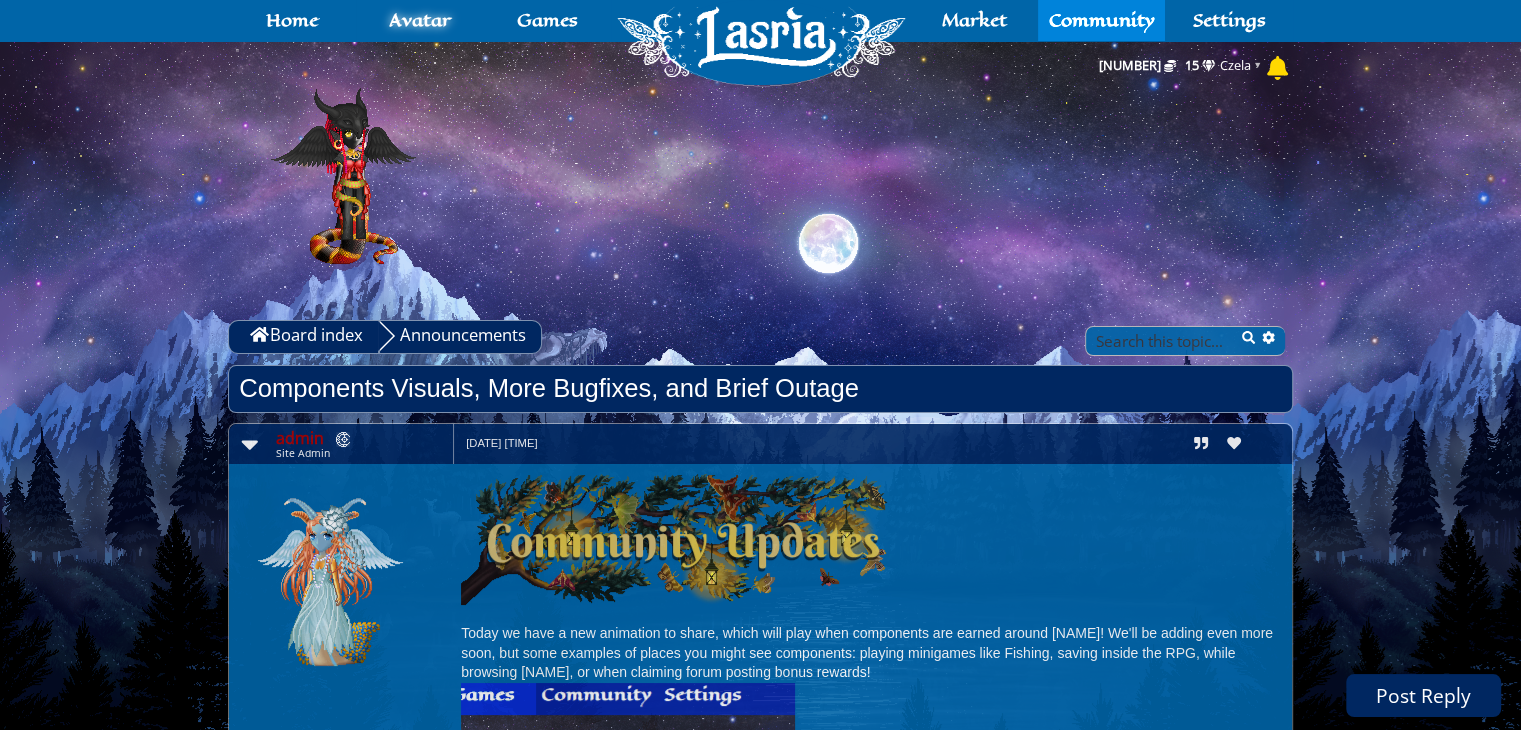 click on "Announcements" at bounding box center [460, 337] 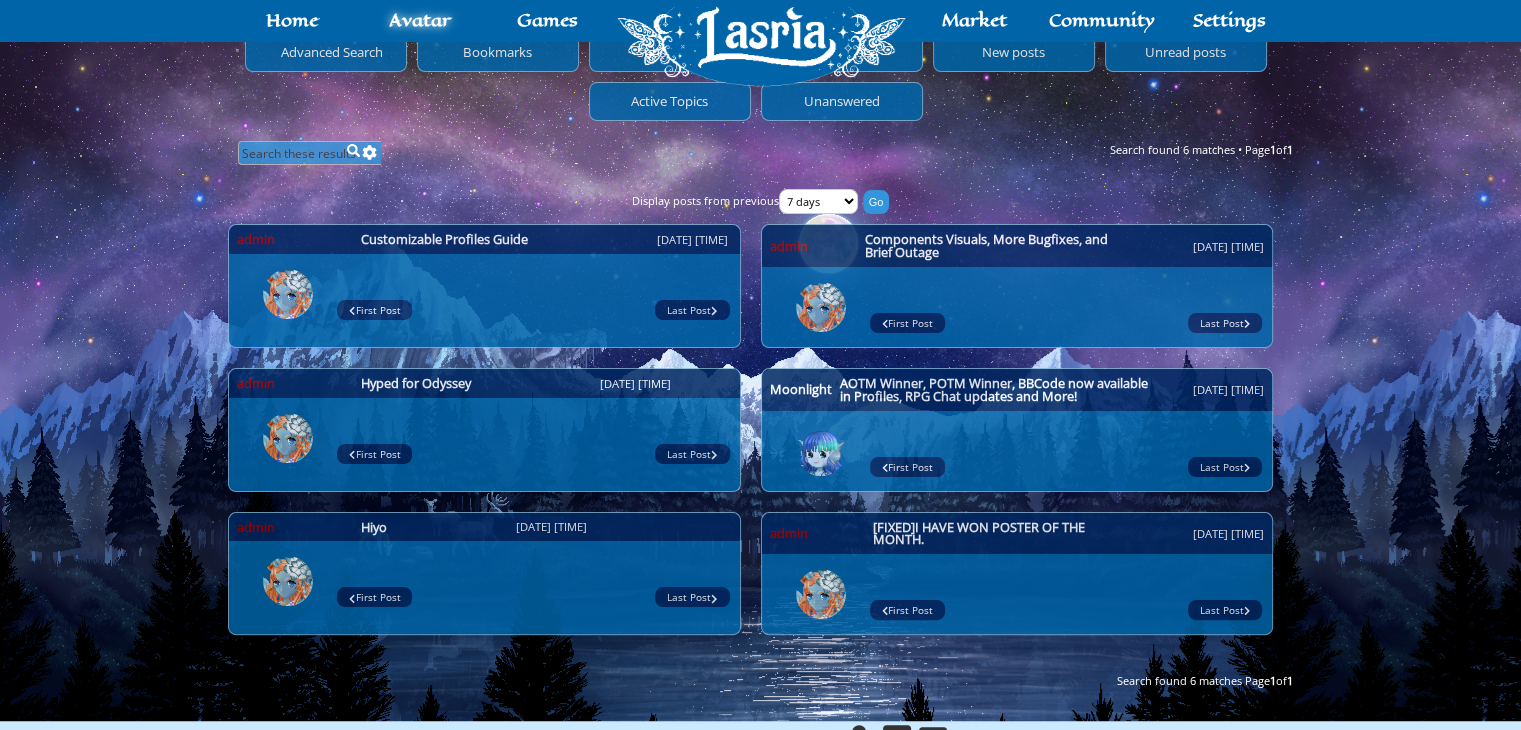 scroll, scrollTop: 344, scrollLeft: 0, axis: vertical 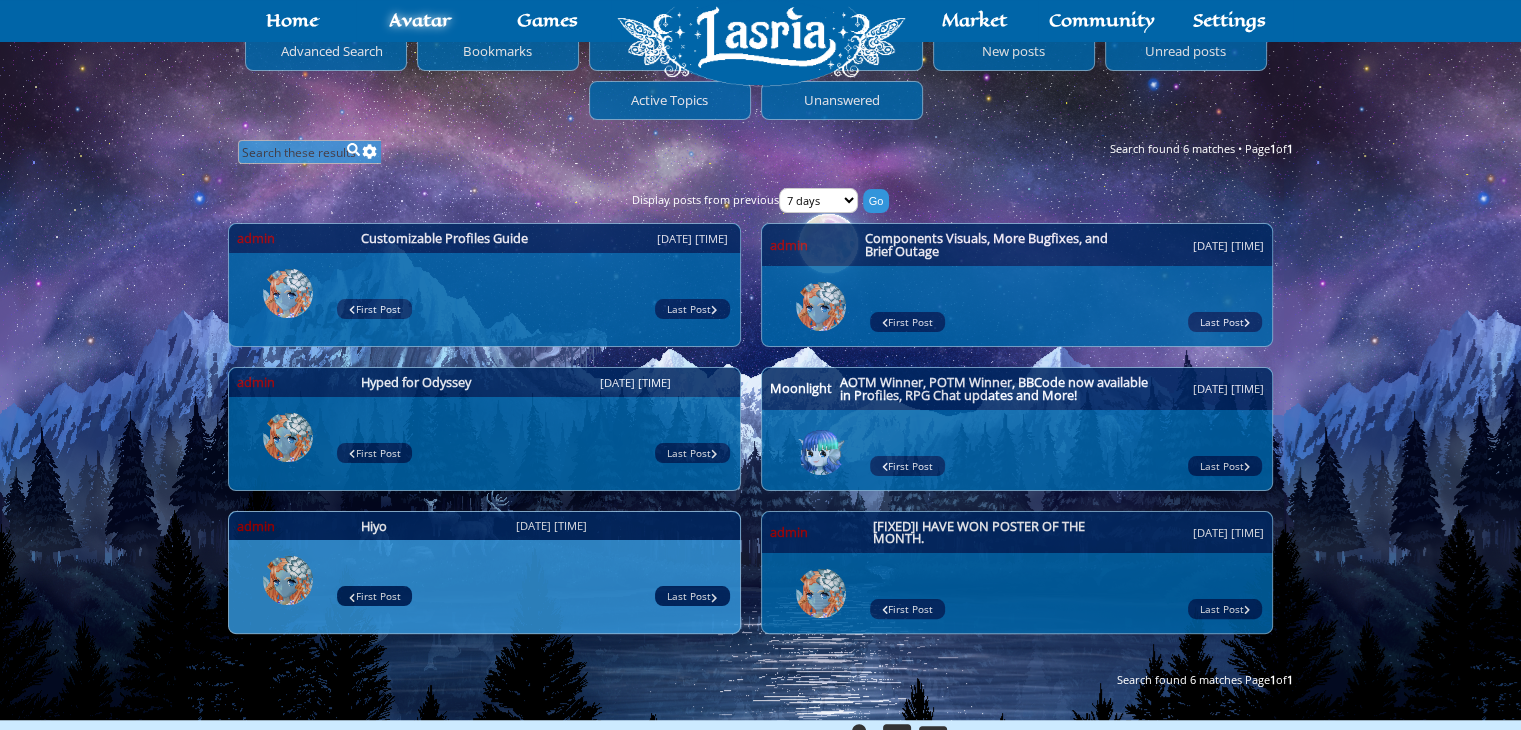 click at bounding box center [533, 570] 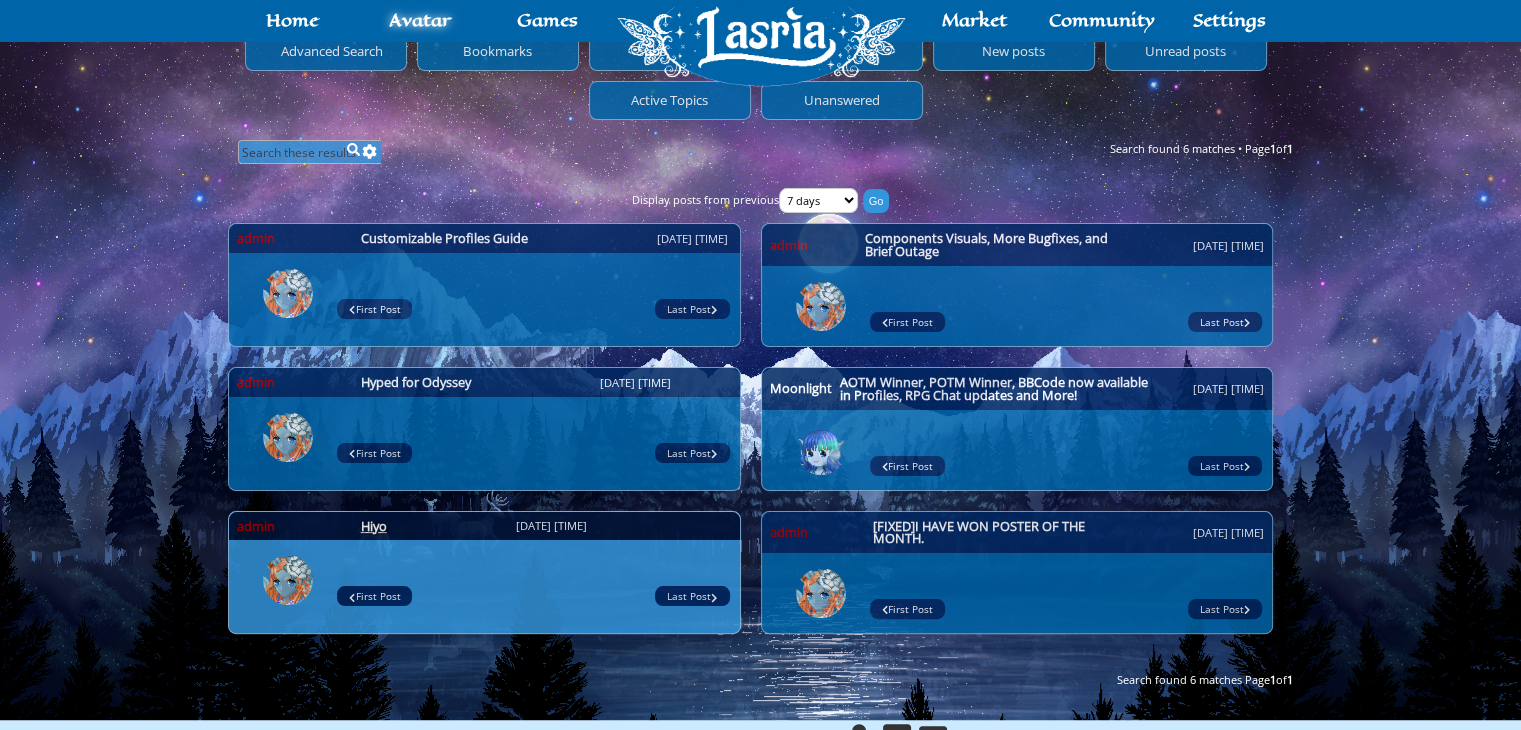 click on "Hiyo" at bounding box center (374, 526) 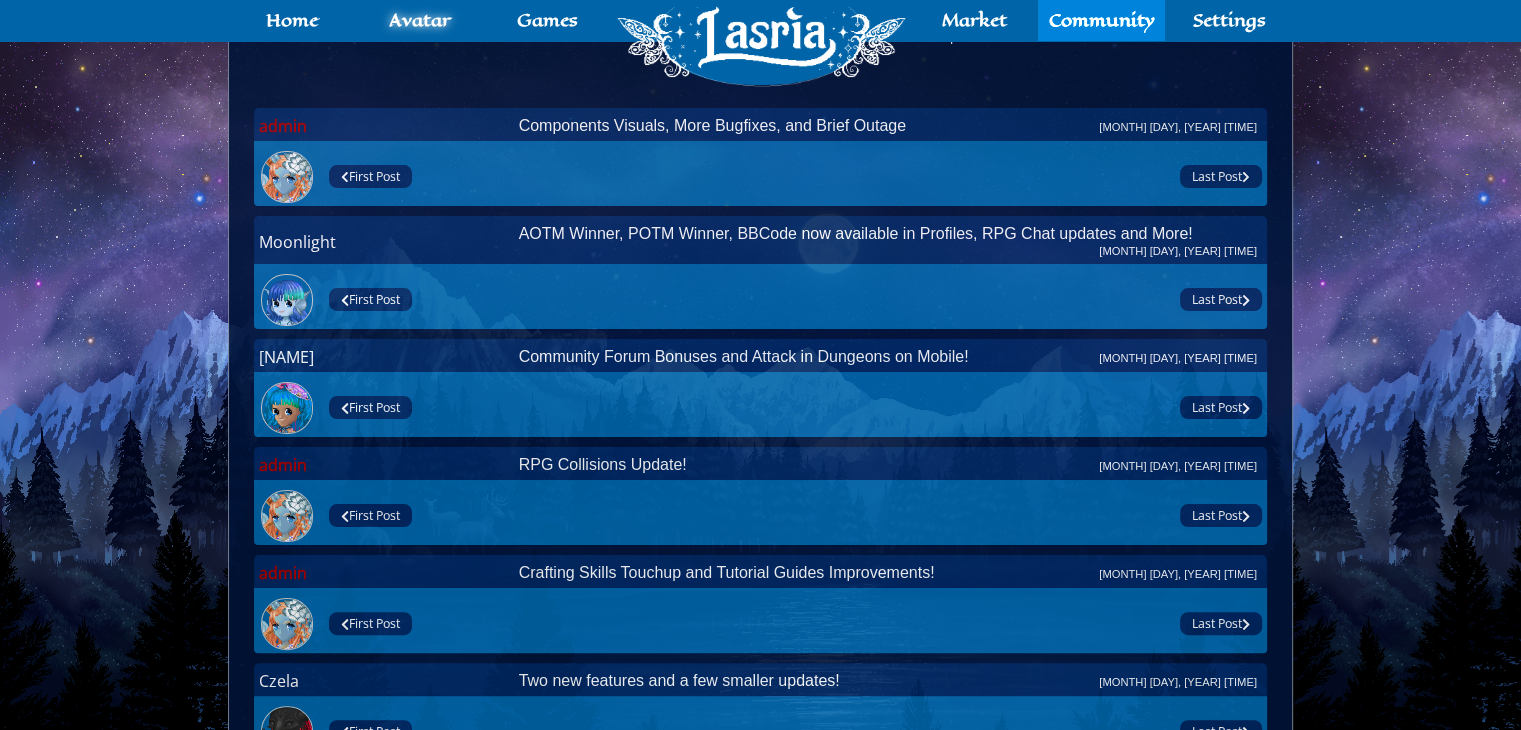 scroll, scrollTop: 347, scrollLeft: 0, axis: vertical 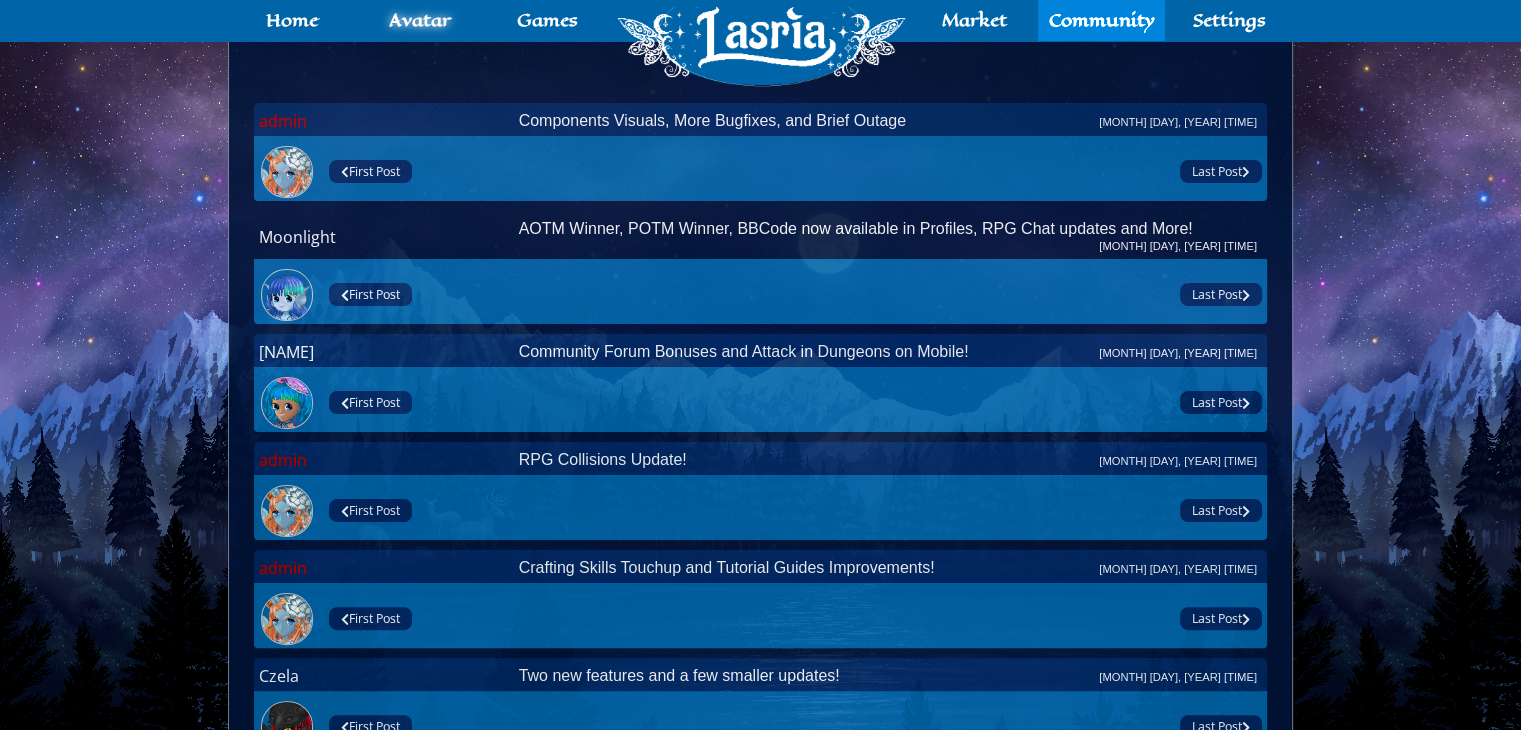 click on "AOTM Winner, POTM Winner, BBCode now available in Profiles, RPG Chat updates and More!
Aug 05, 2025 8:23pm" at bounding box center (888, 236) 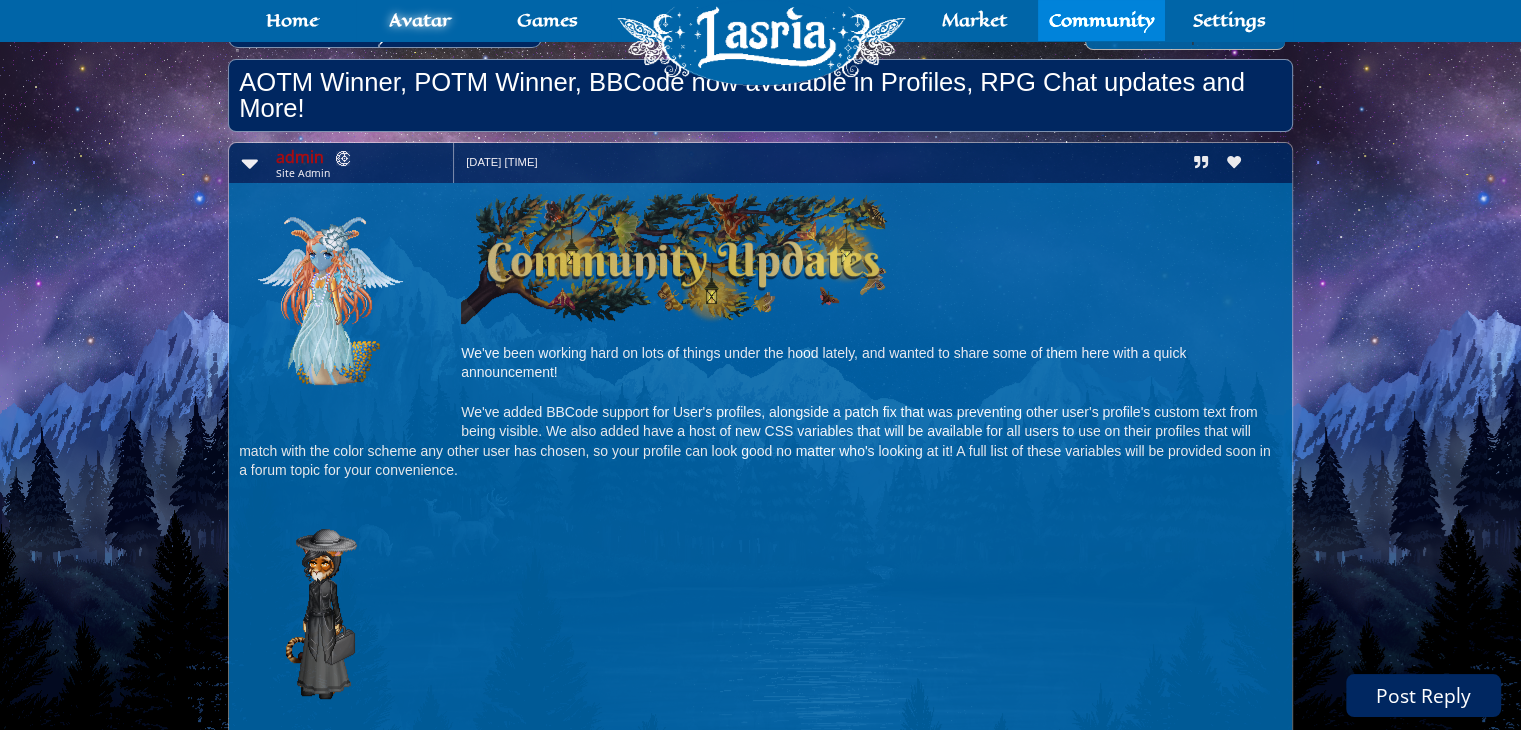 scroll, scrollTop: 0, scrollLeft: 0, axis: both 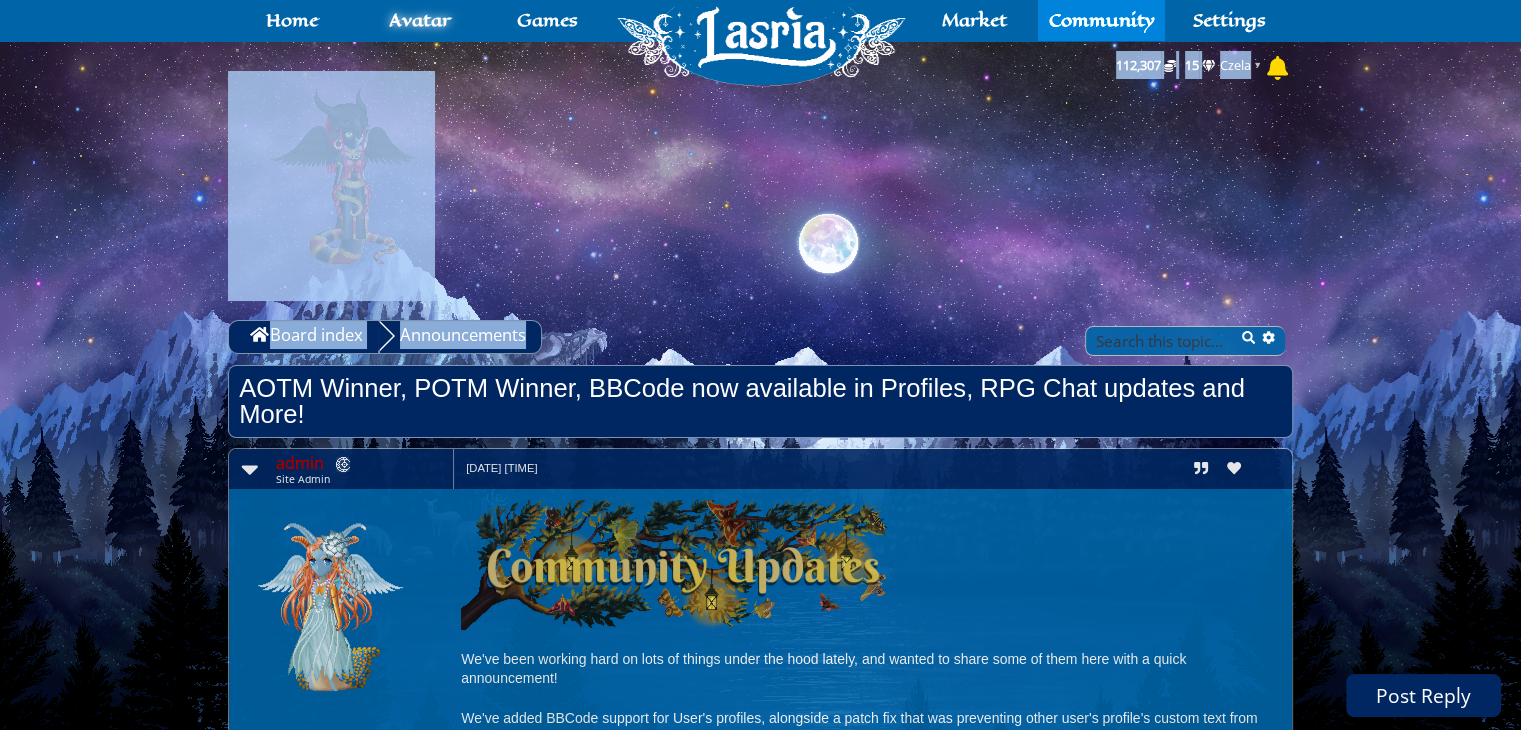 drag, startPoint x: 999, startPoint y: 306, endPoint x: 738, endPoint y: 267, distance: 263.8977 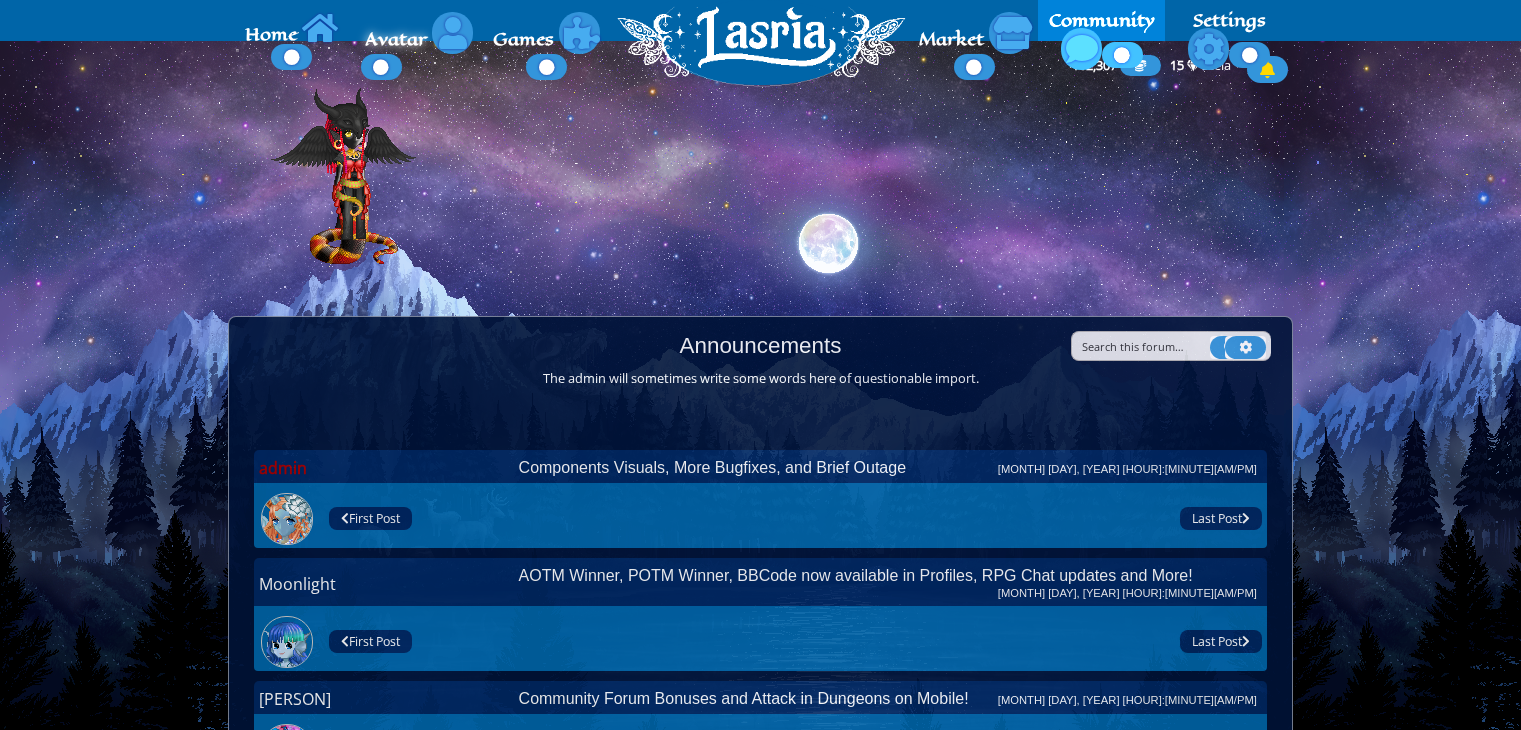 scroll, scrollTop: 0, scrollLeft: 0, axis: both 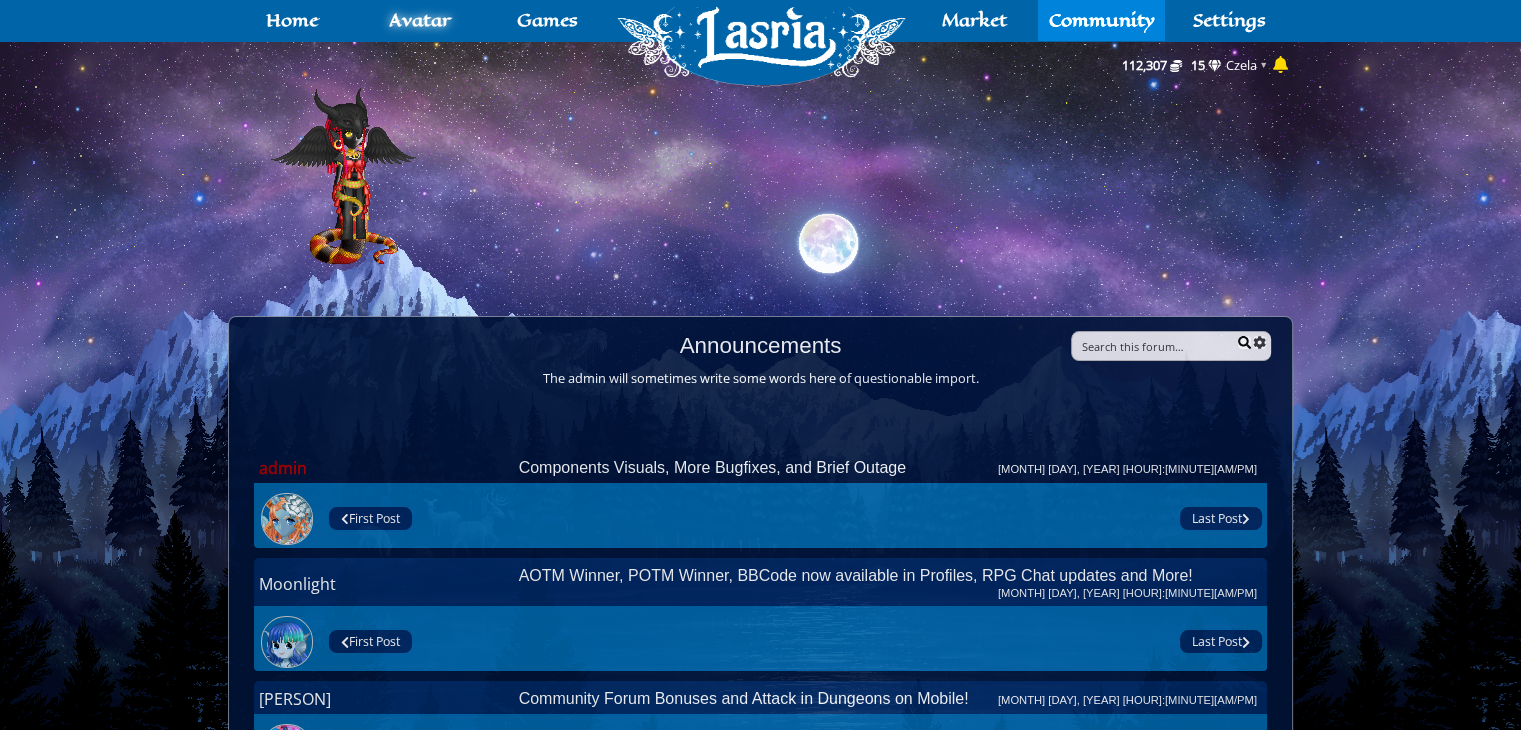 click on "Components Visuals, More Bugfixes, and Brief Outage
Aug 06, 2025 10:28pm" at bounding box center [888, 468] 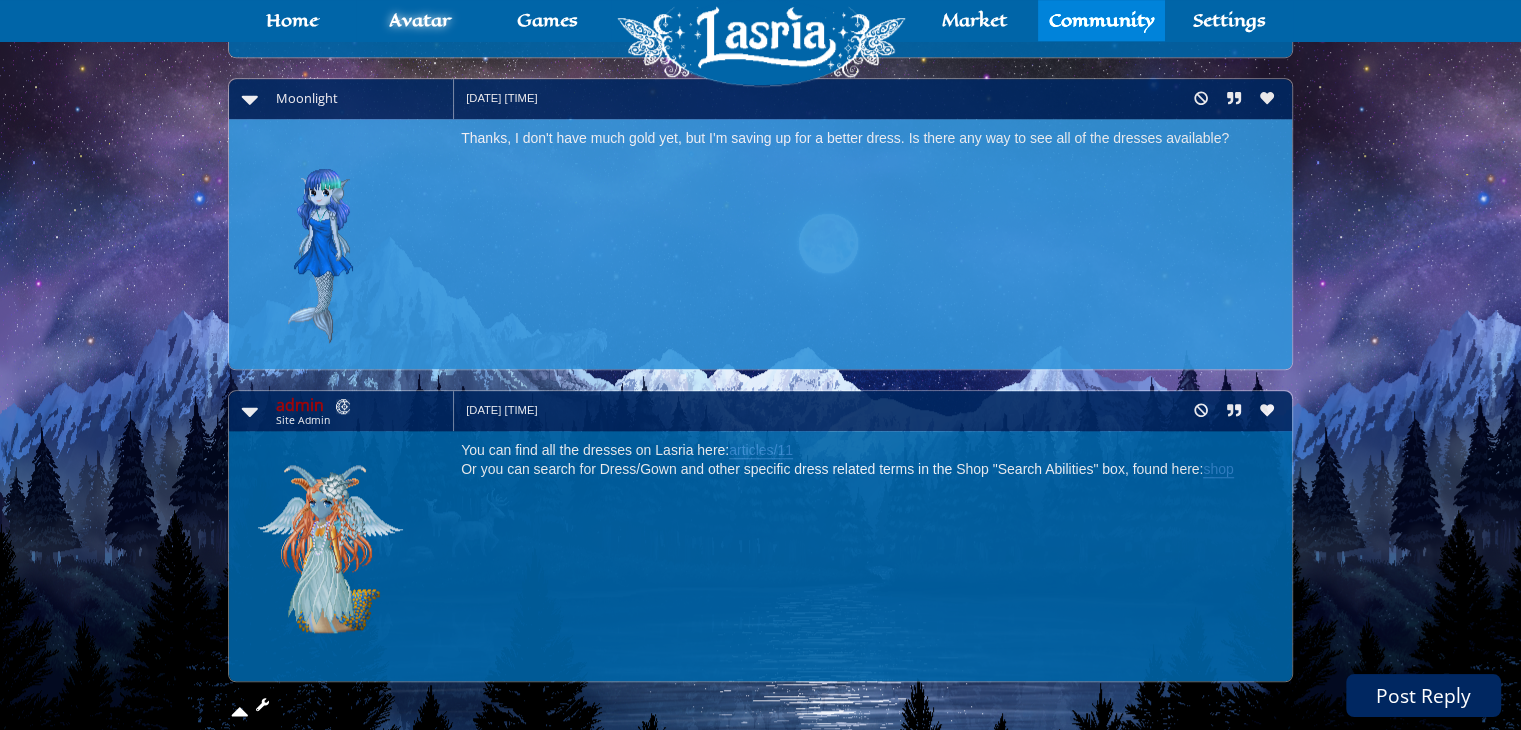 scroll, scrollTop: 1540, scrollLeft: 0, axis: vertical 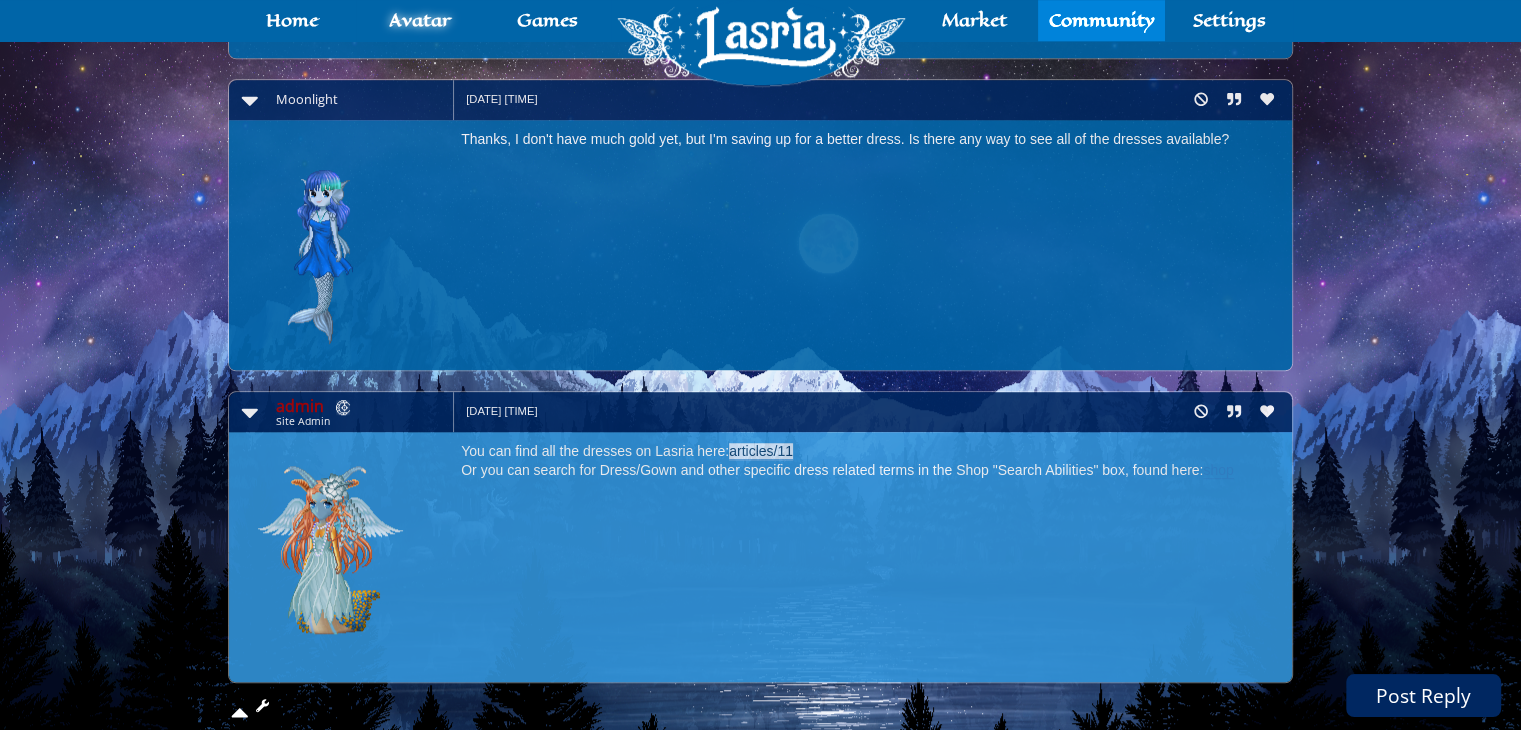 click on "articles/11" at bounding box center (761, 451) 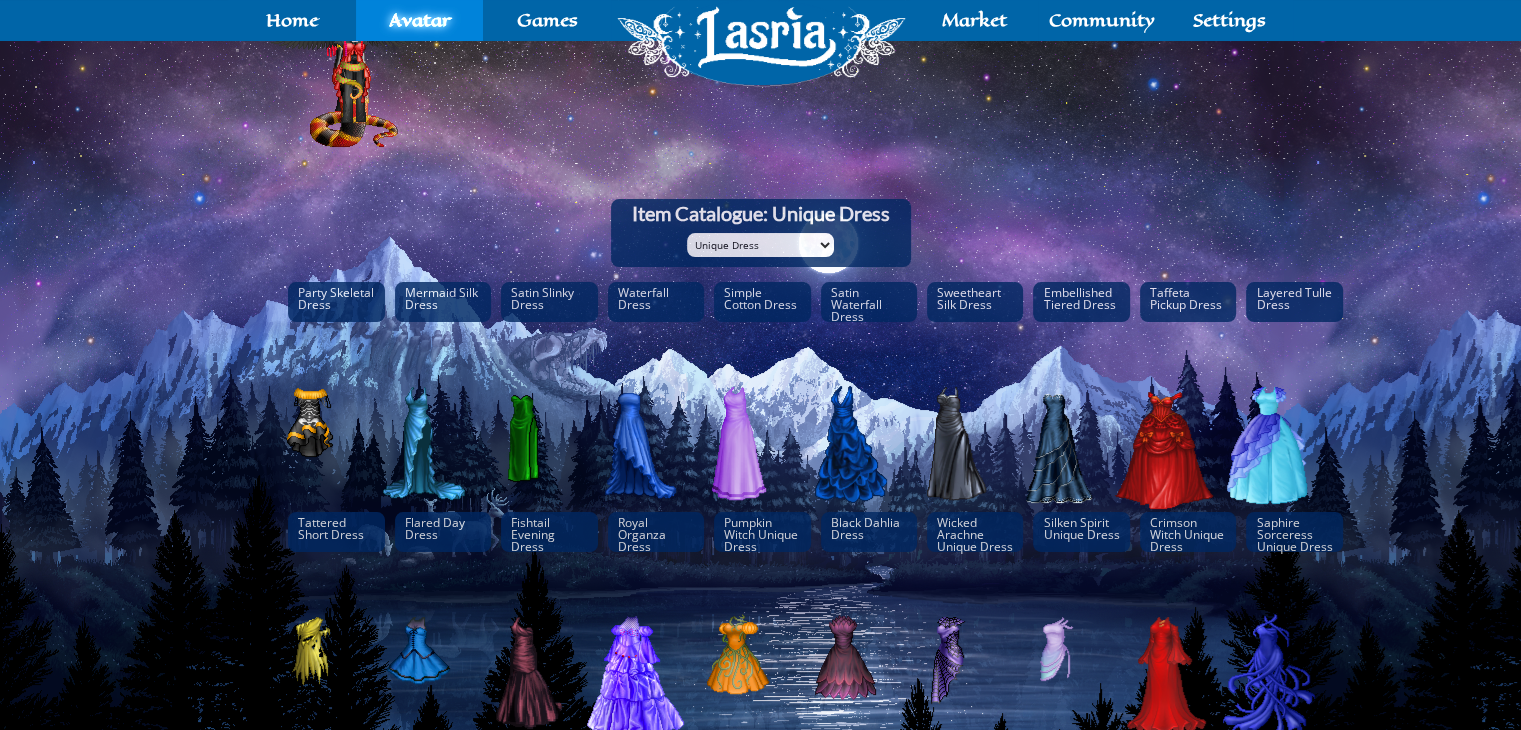 scroll, scrollTop: 0, scrollLeft: 0, axis: both 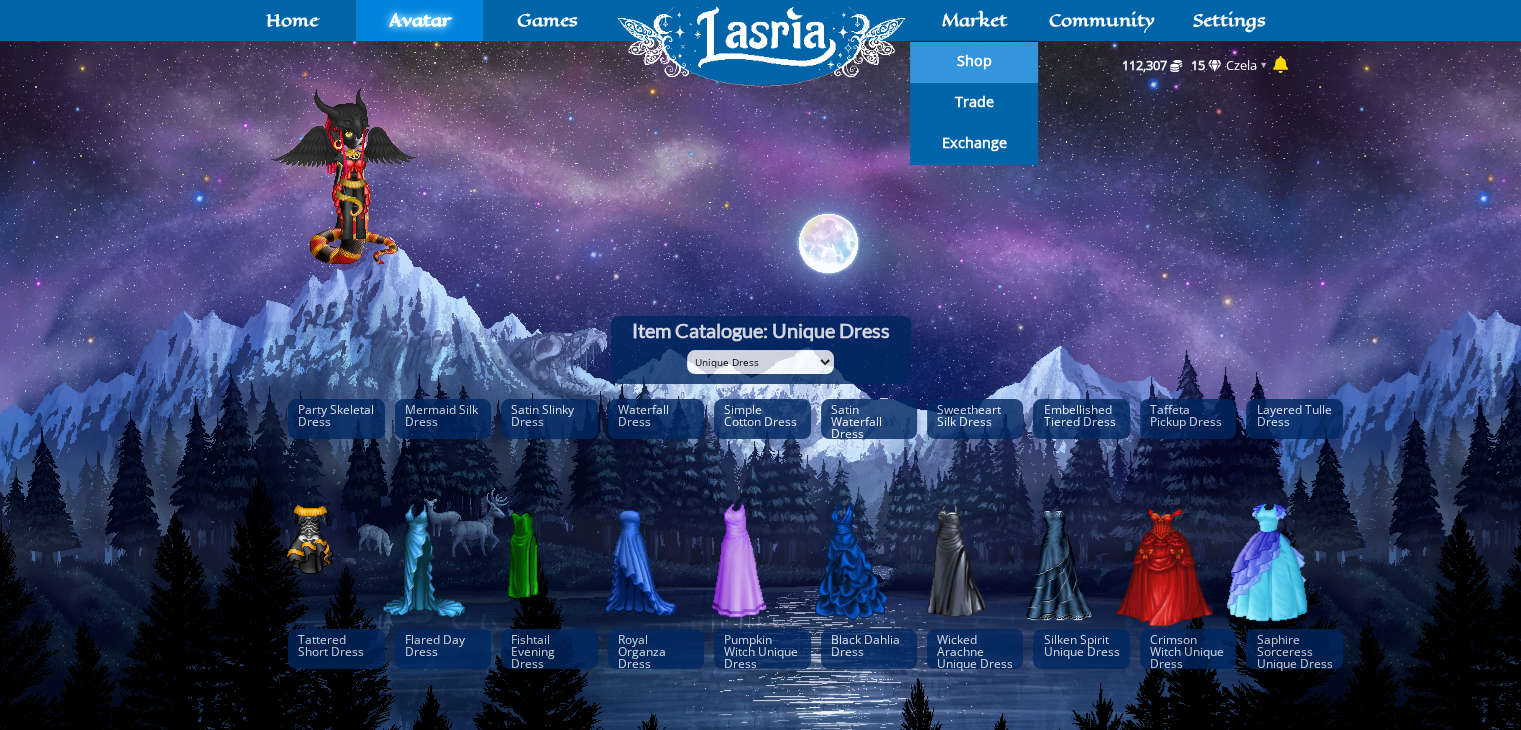 click on "Shop" at bounding box center [974, 61] 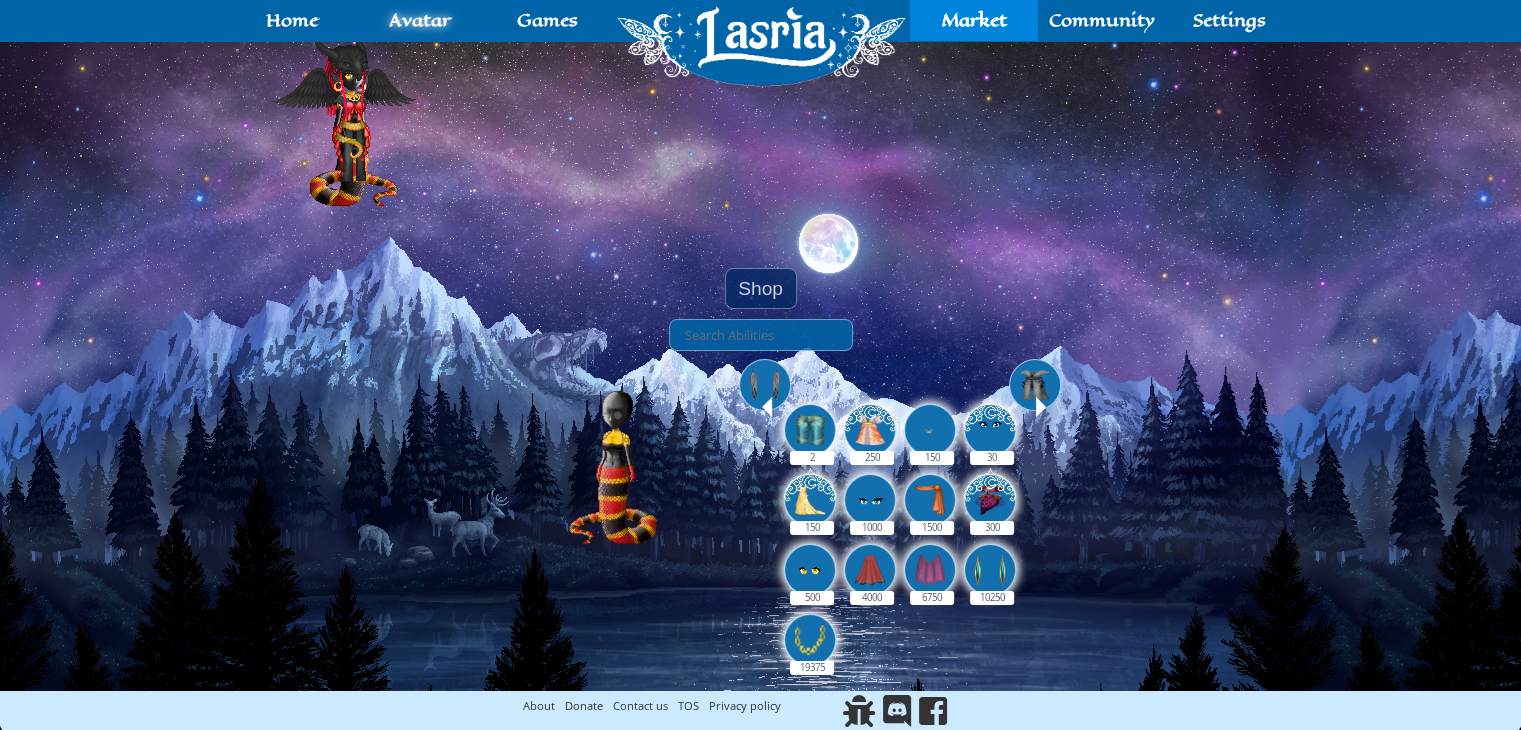 scroll, scrollTop: 0, scrollLeft: 0, axis: both 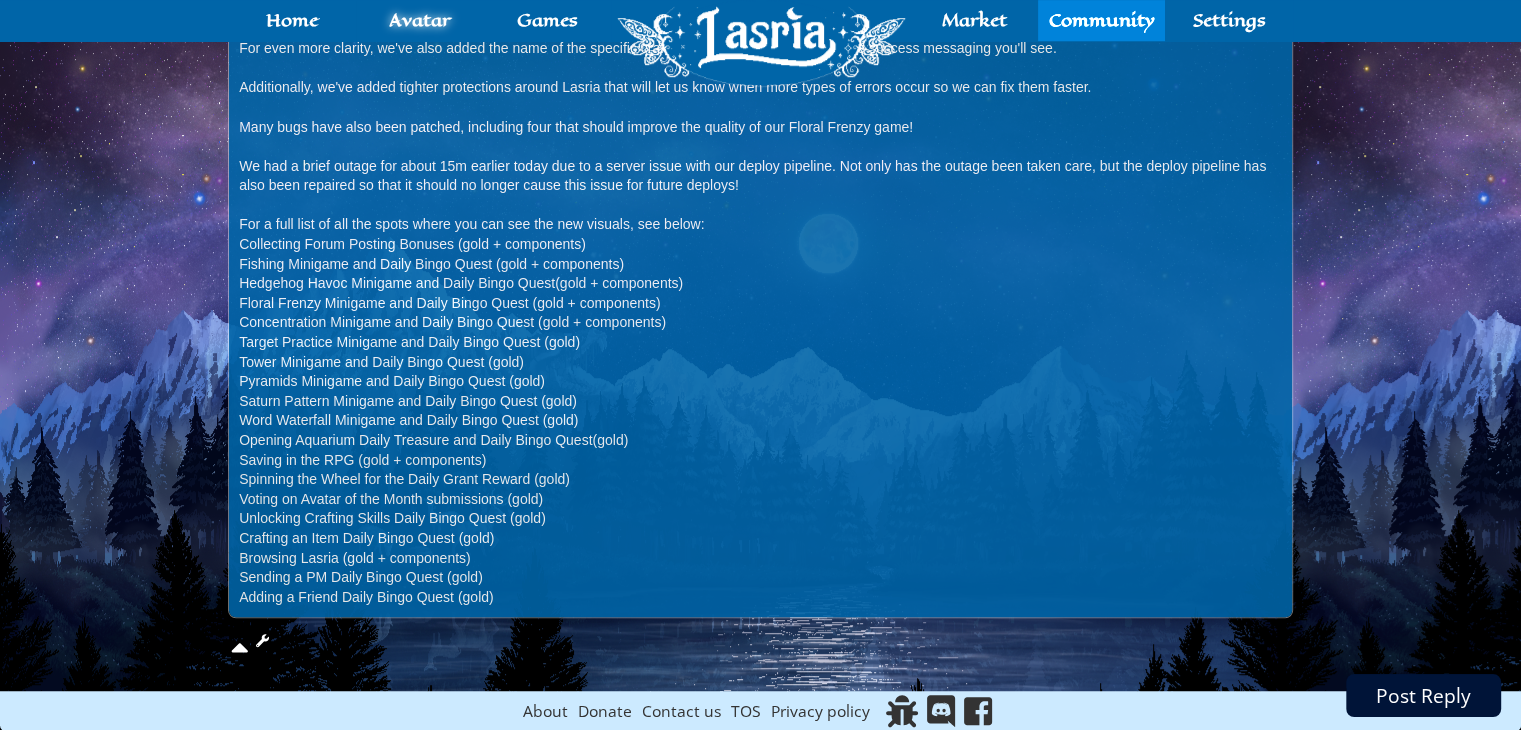click on "Post Reply" at bounding box center [1423, 695] 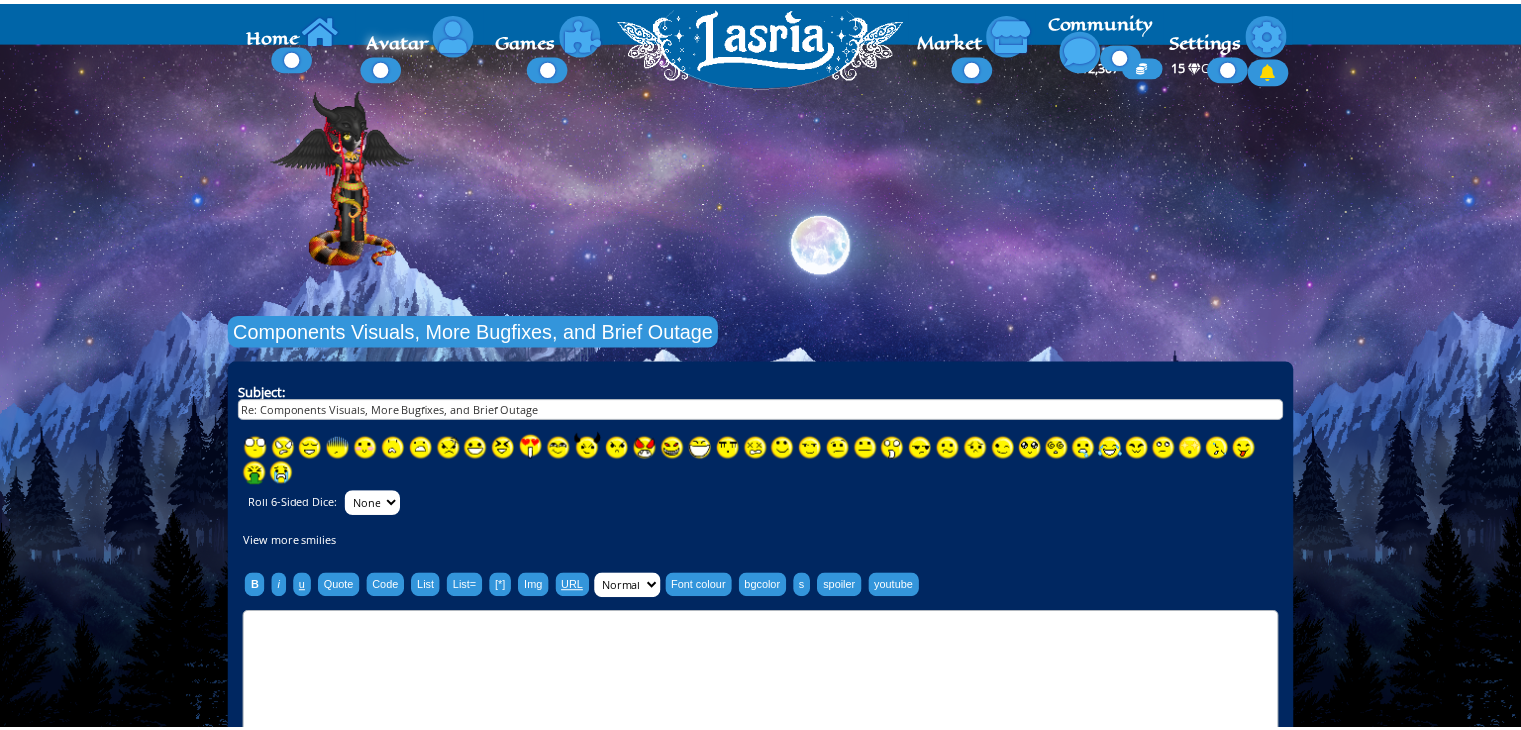 scroll, scrollTop: 0, scrollLeft: 0, axis: both 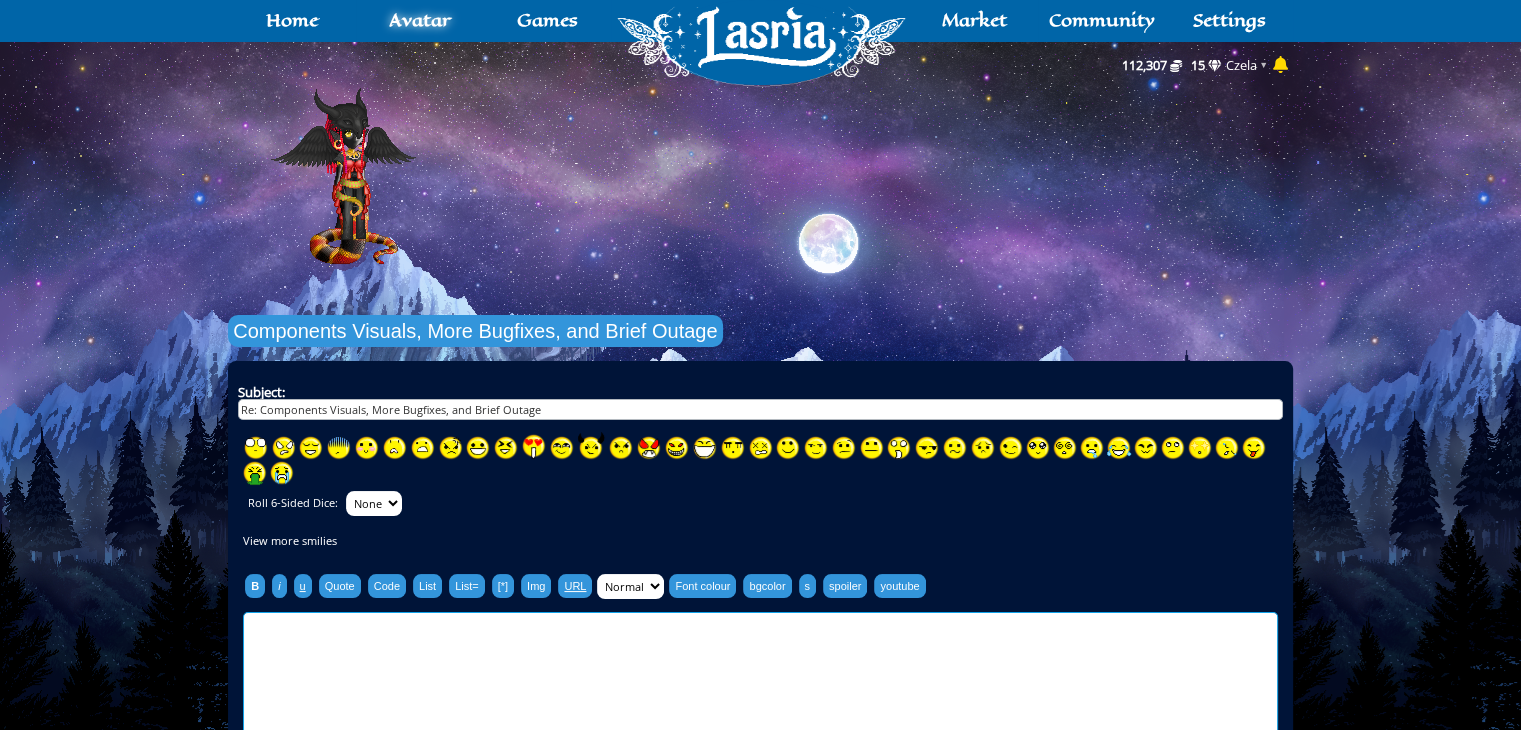 click at bounding box center [760, 747] 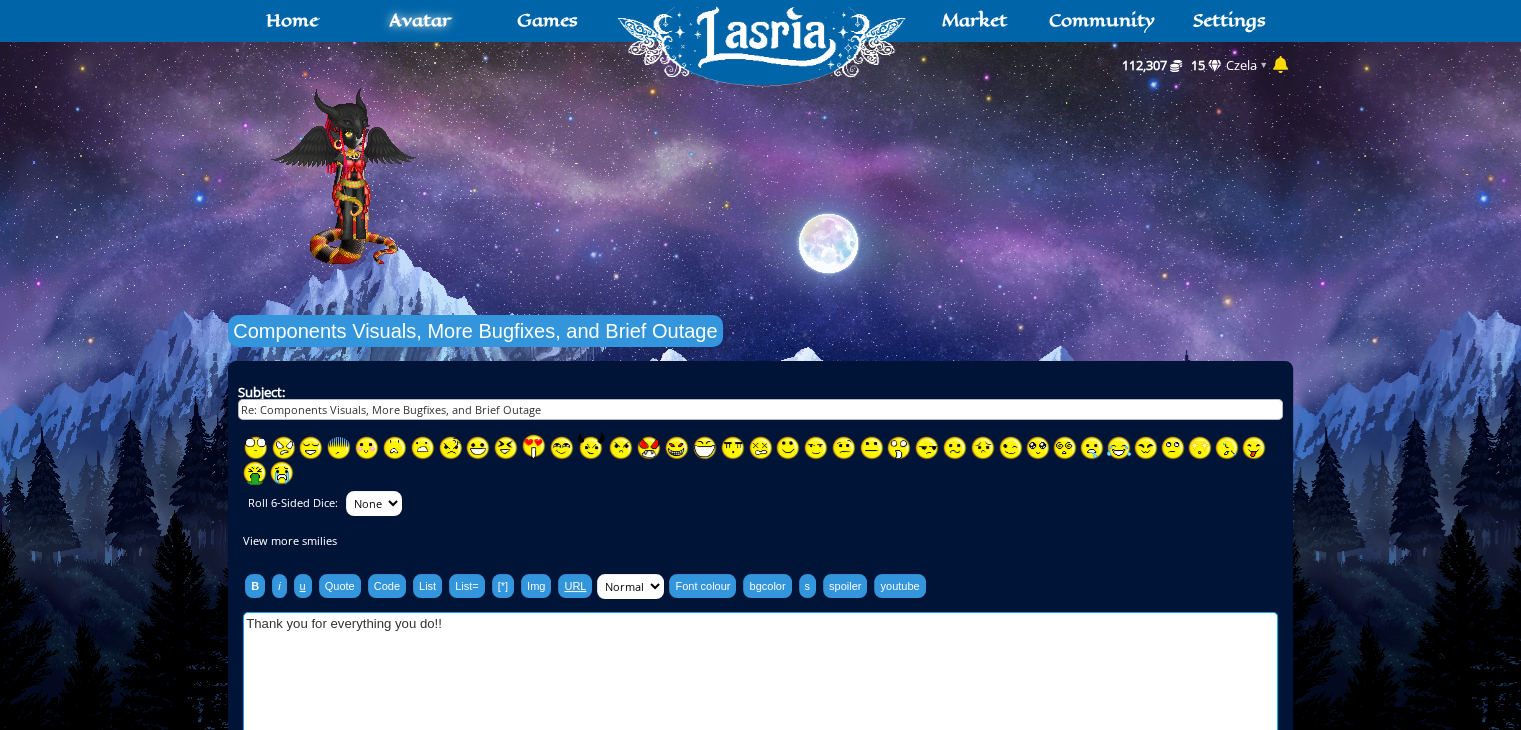 click at bounding box center (533, 447) 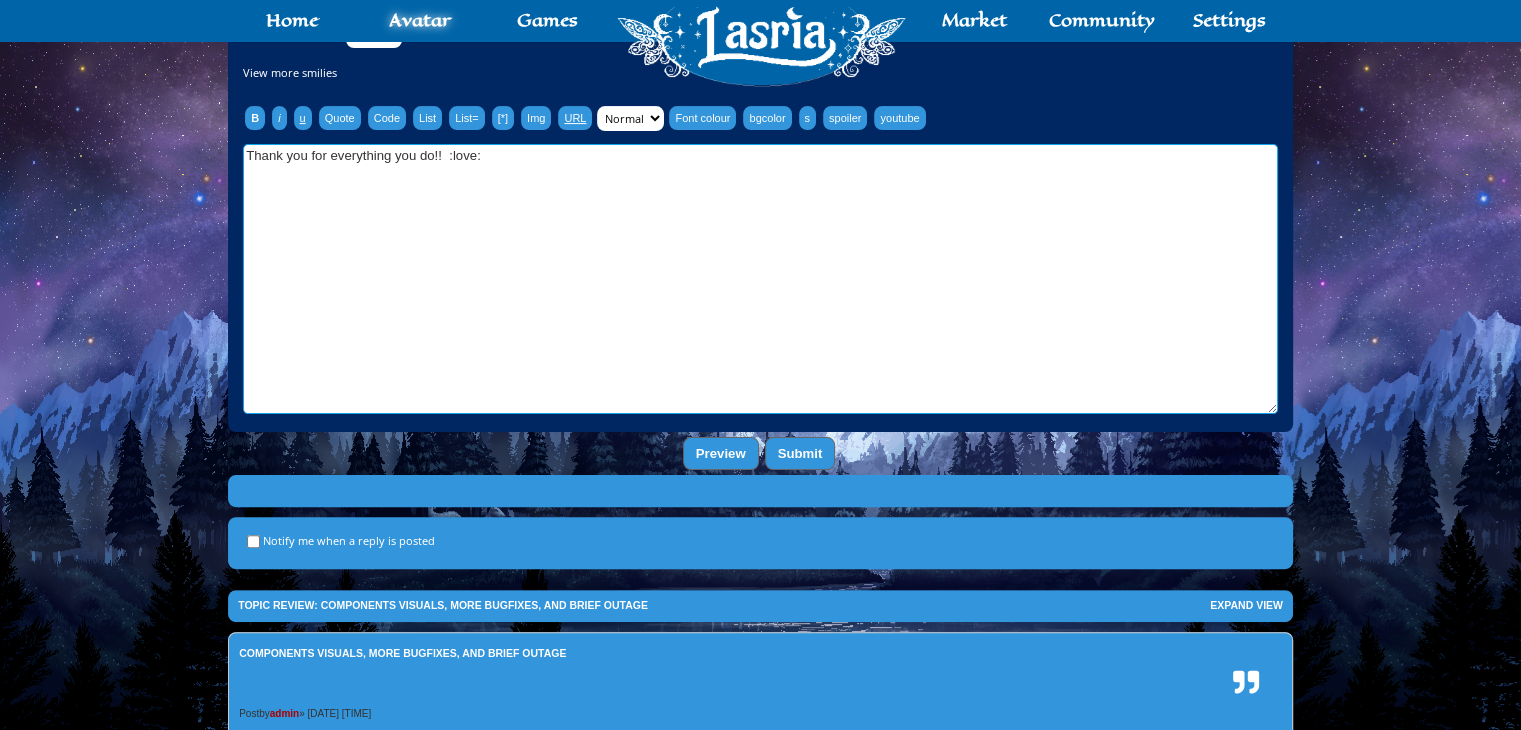 scroll, scrollTop: 470, scrollLeft: 0, axis: vertical 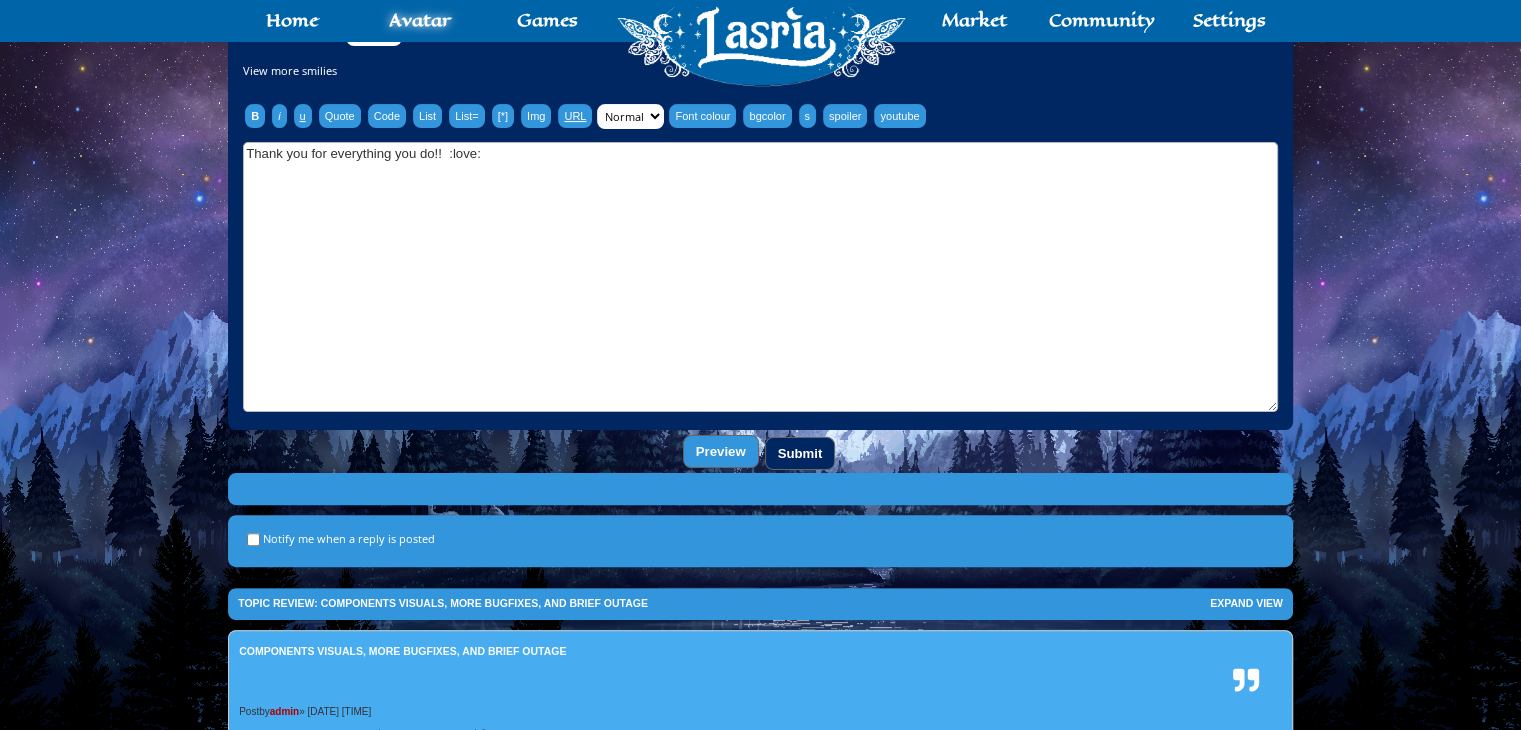 click on "Submit" at bounding box center (800, 453) 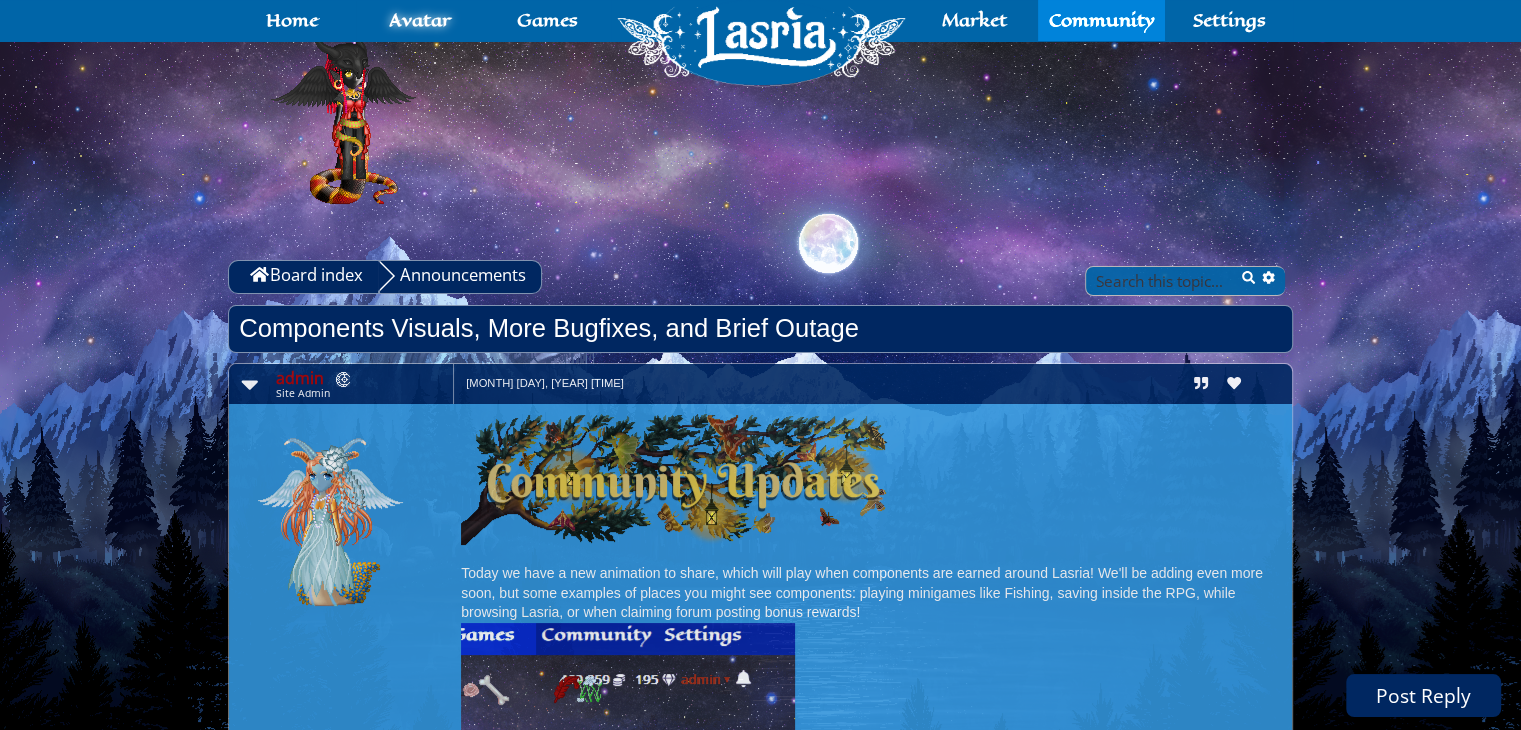 scroll, scrollTop: 0, scrollLeft: 0, axis: both 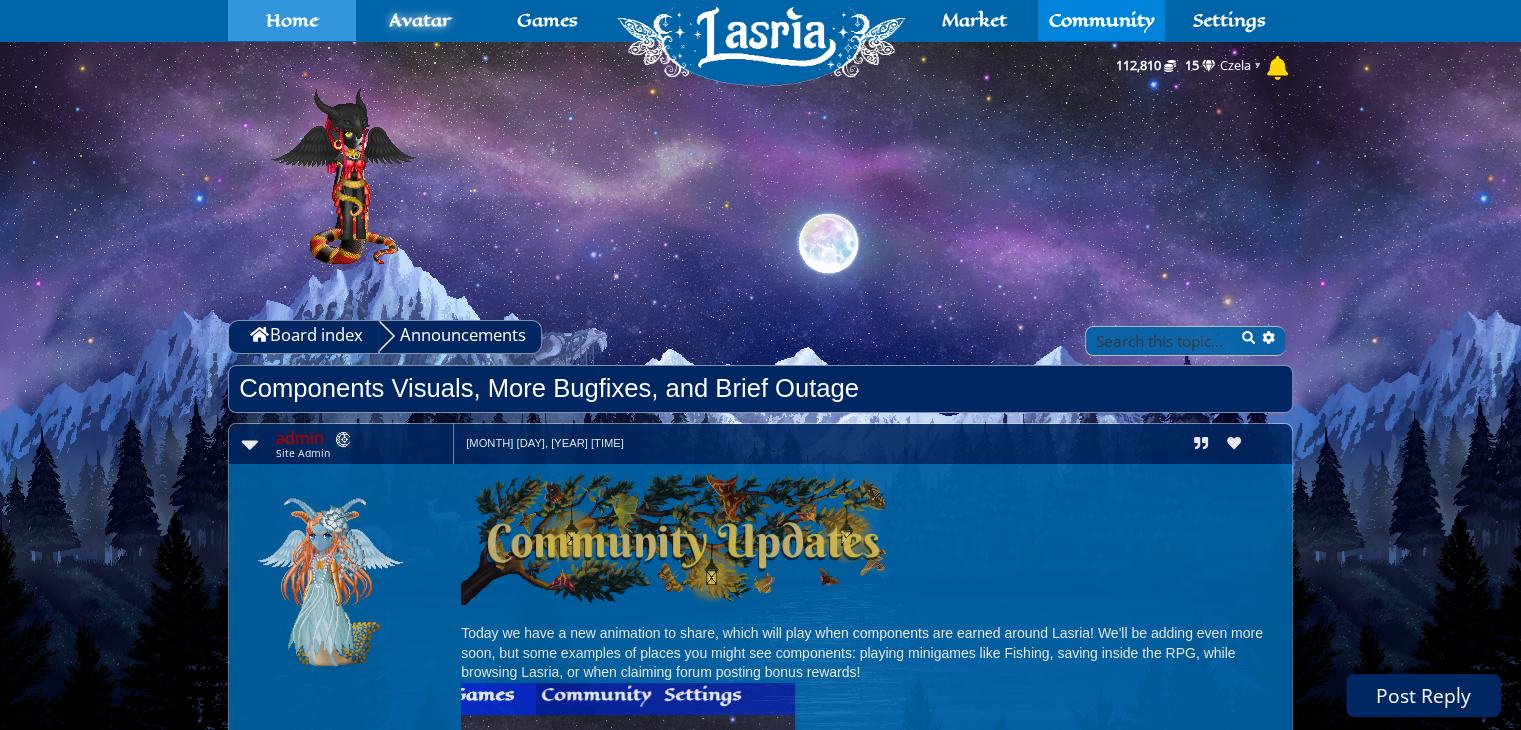 click on "Home" at bounding box center (292, 20) 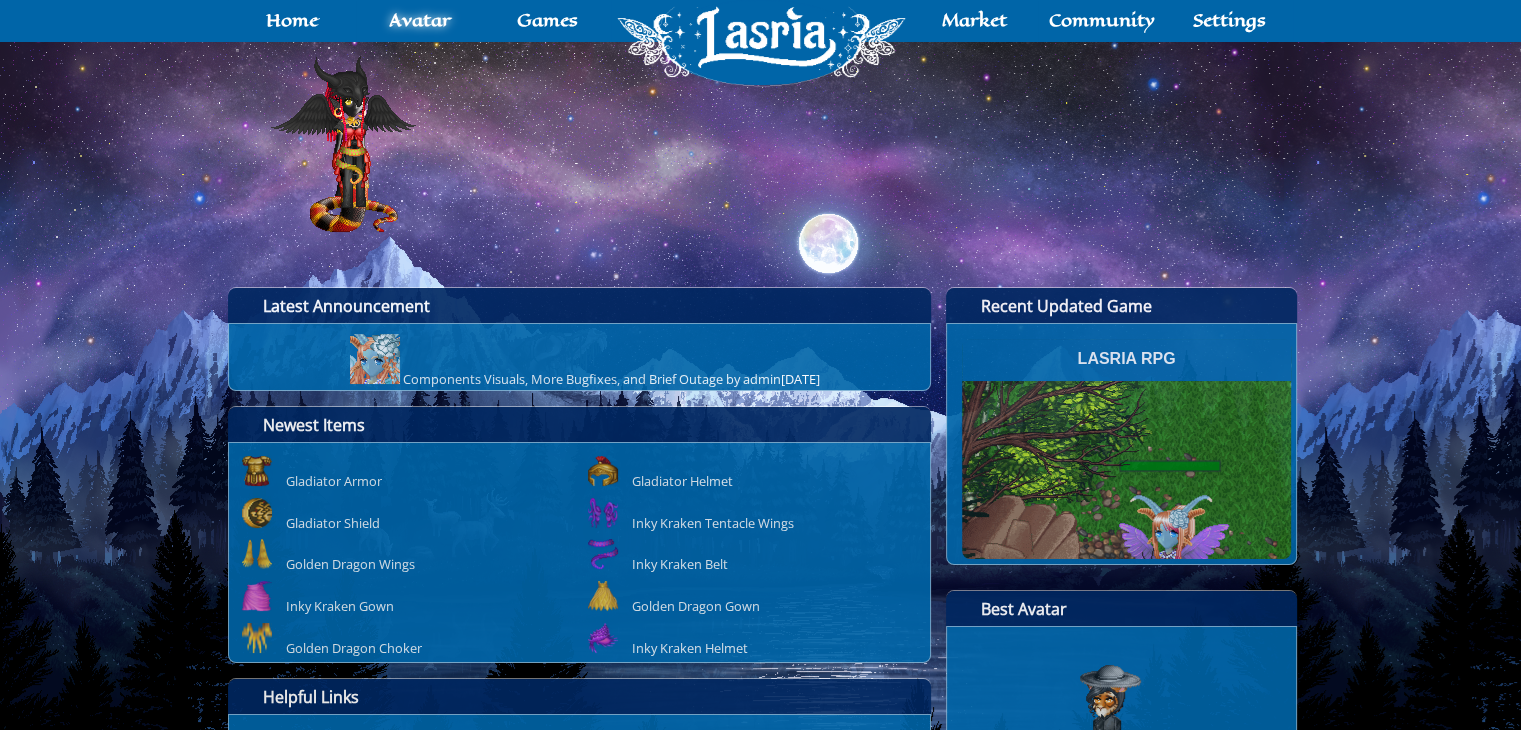 scroll, scrollTop: 0, scrollLeft: 0, axis: both 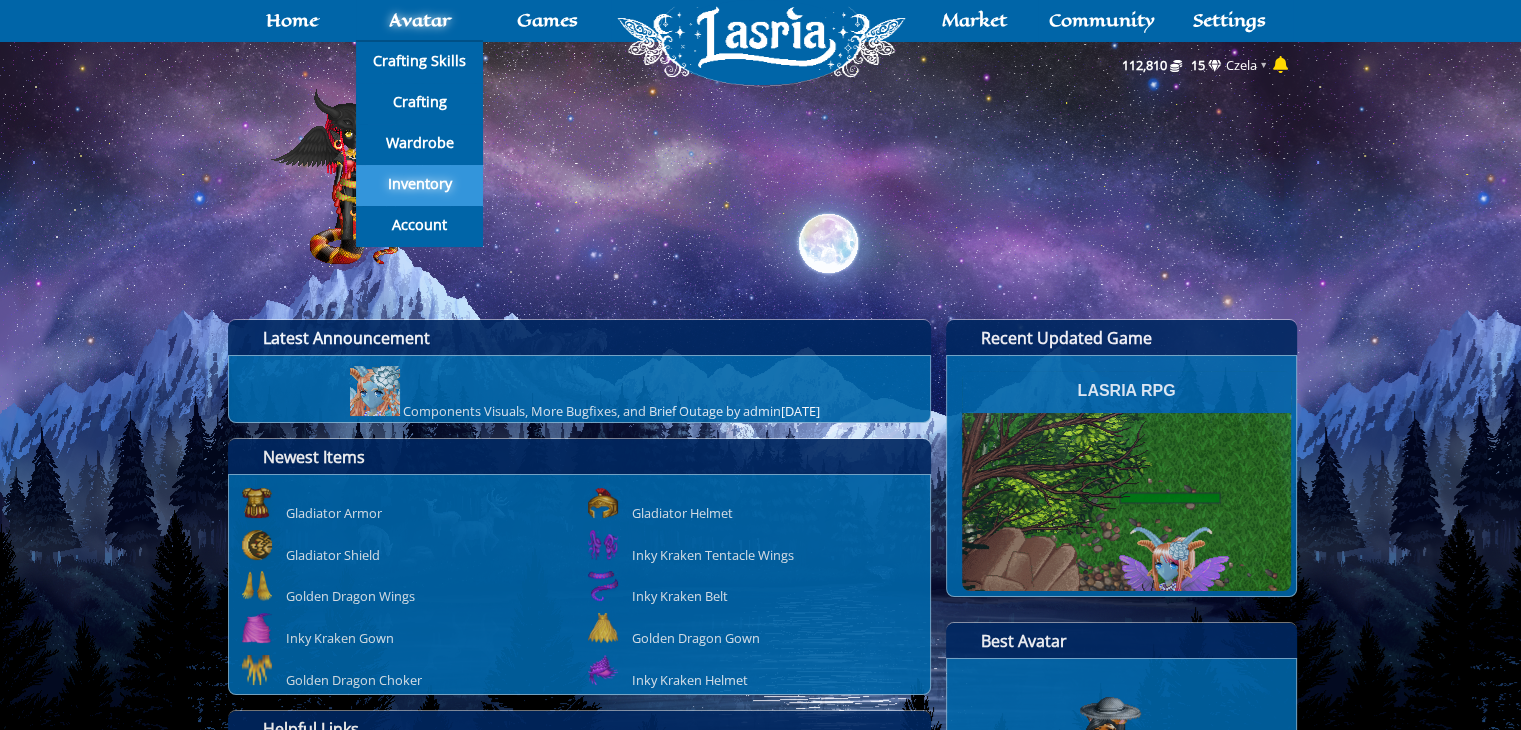 click on "Inventory" at bounding box center (419, 184) 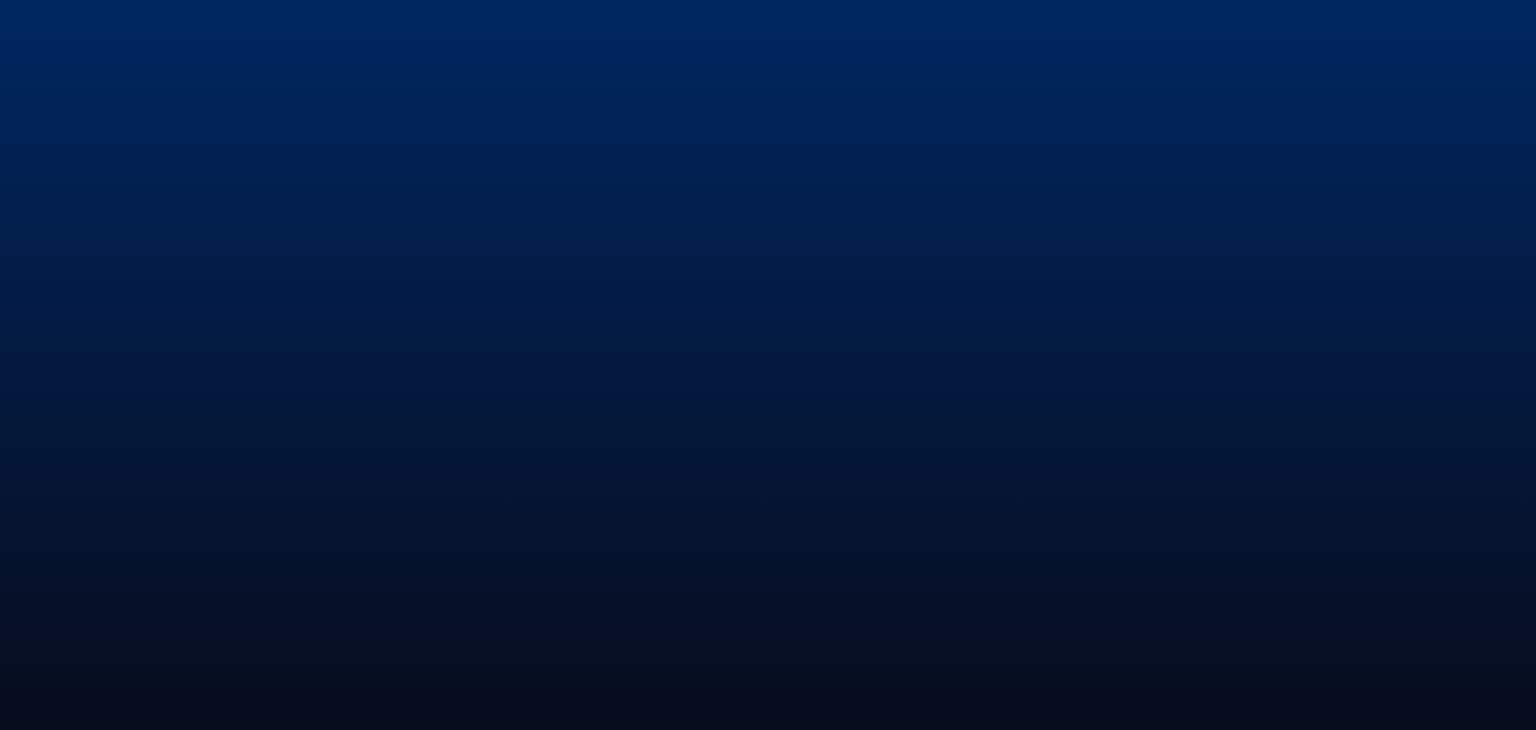 scroll, scrollTop: 0, scrollLeft: 0, axis: both 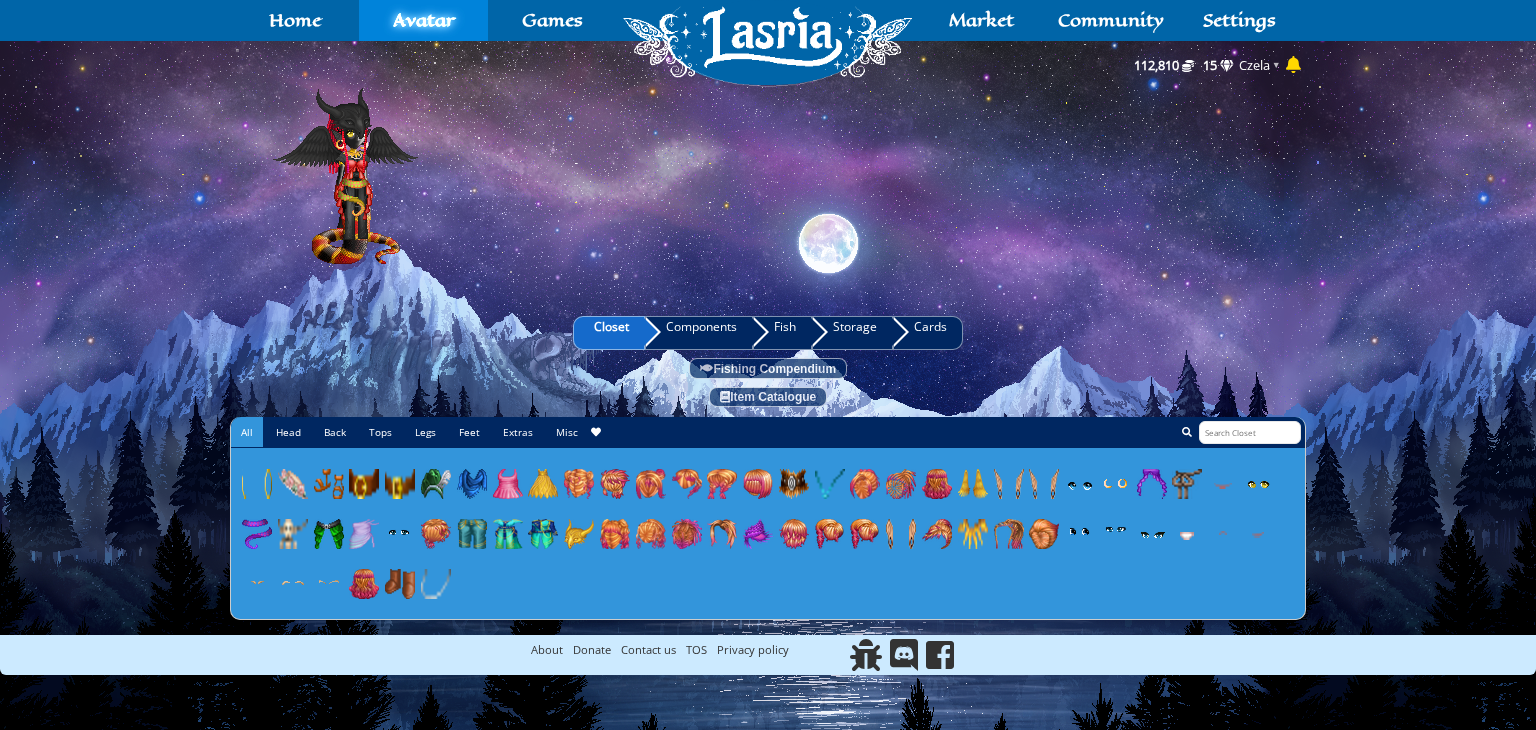 click on "Components" at bounding box center (699, 333) 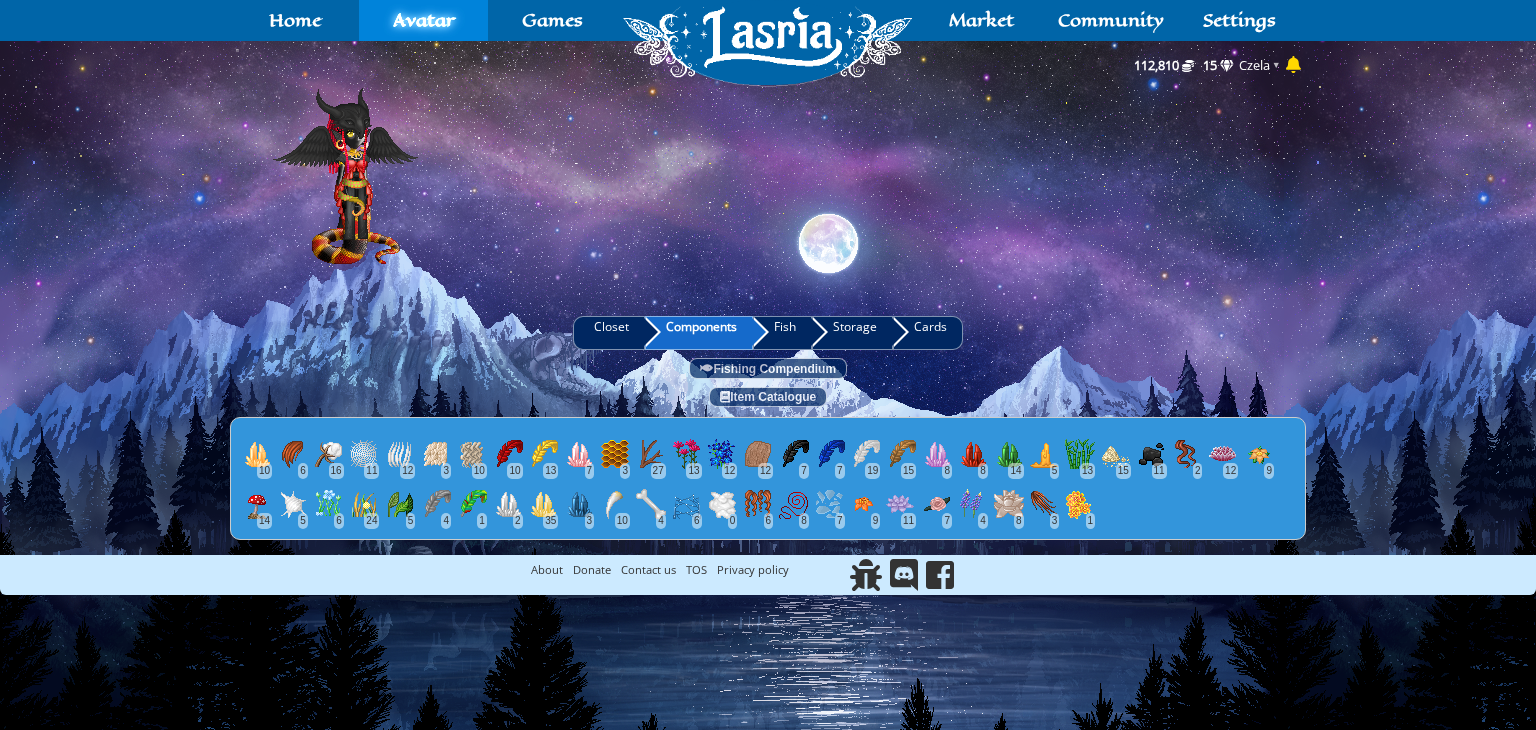 click on "Fish" at bounding box center (782, 333) 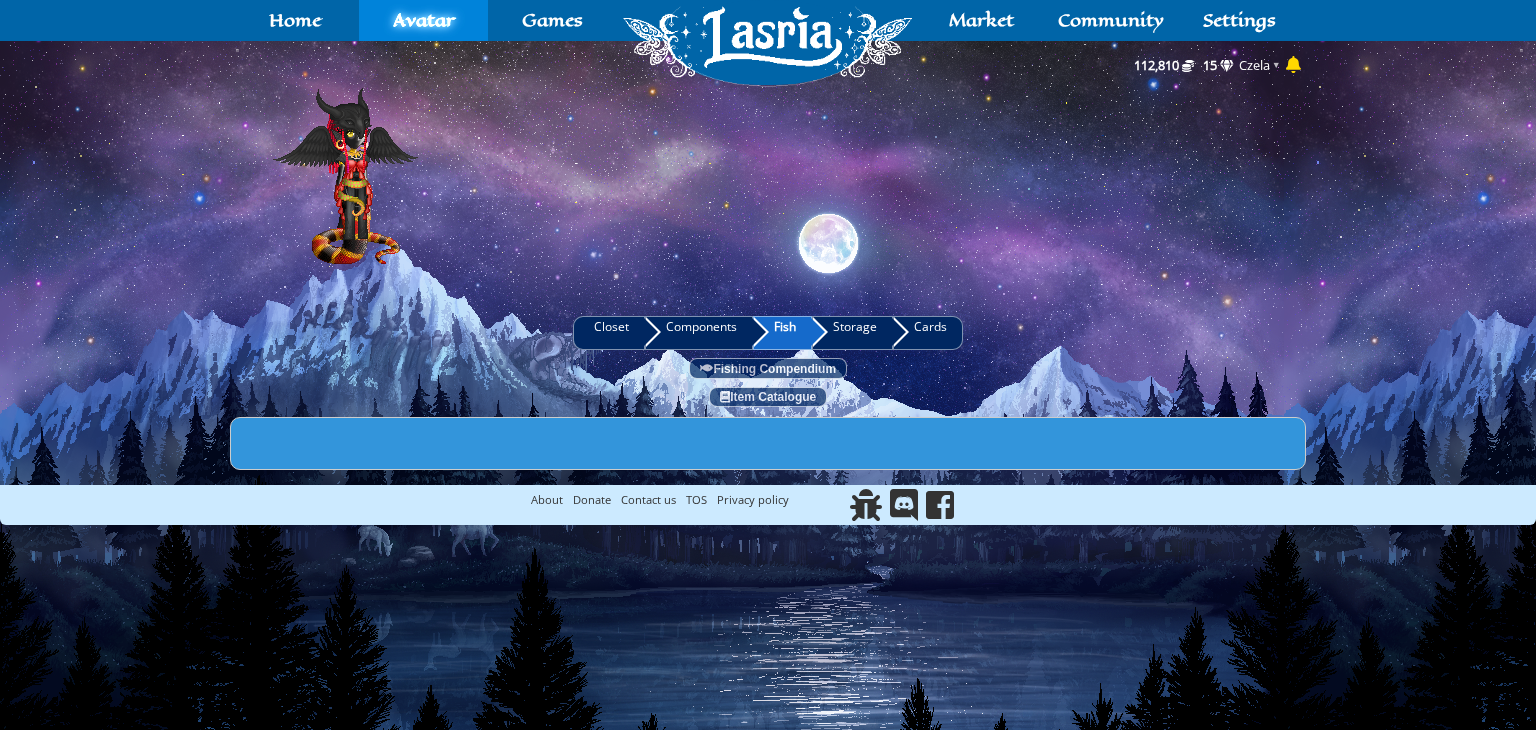 click on "Storage" at bounding box center [852, 333] 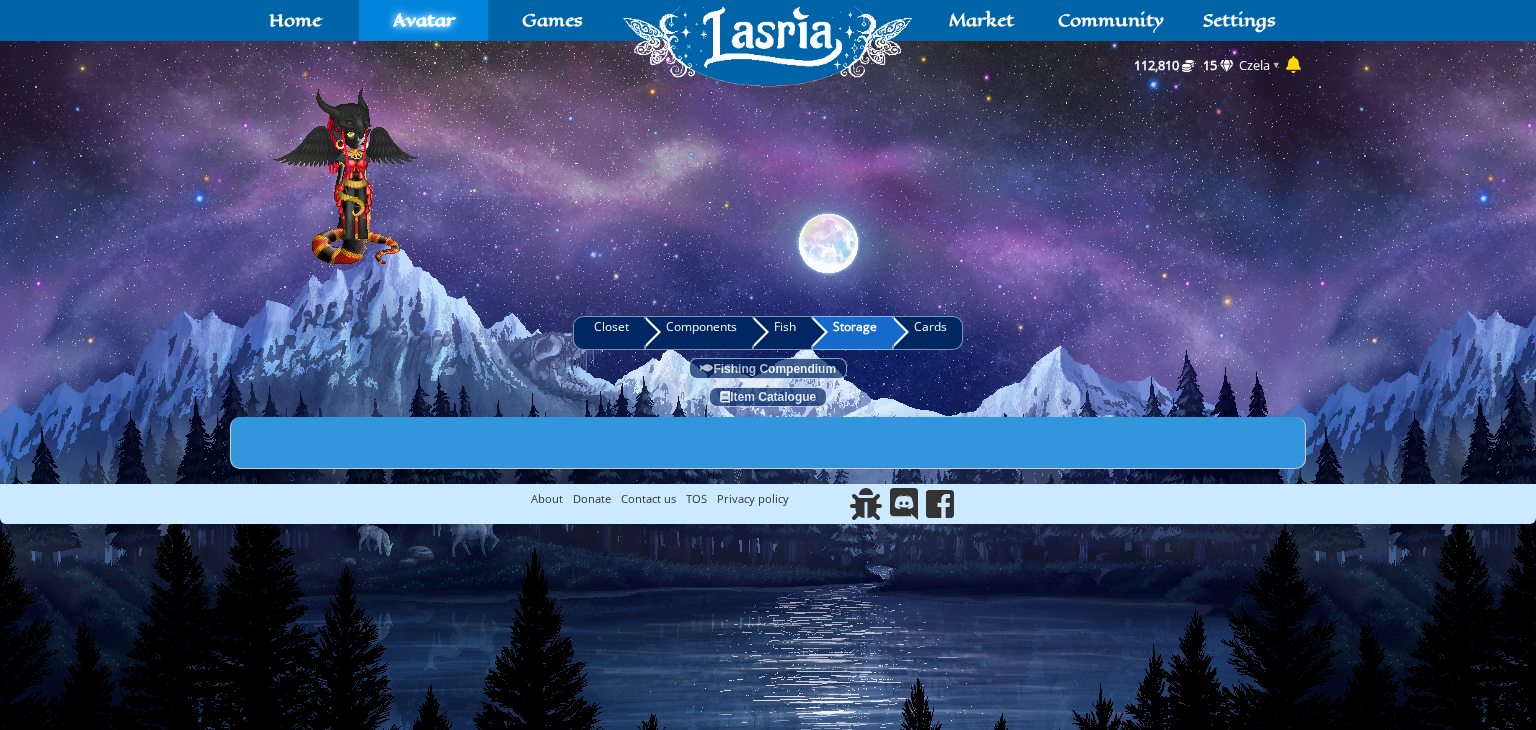 click on "Cards" at bounding box center (928, 333) 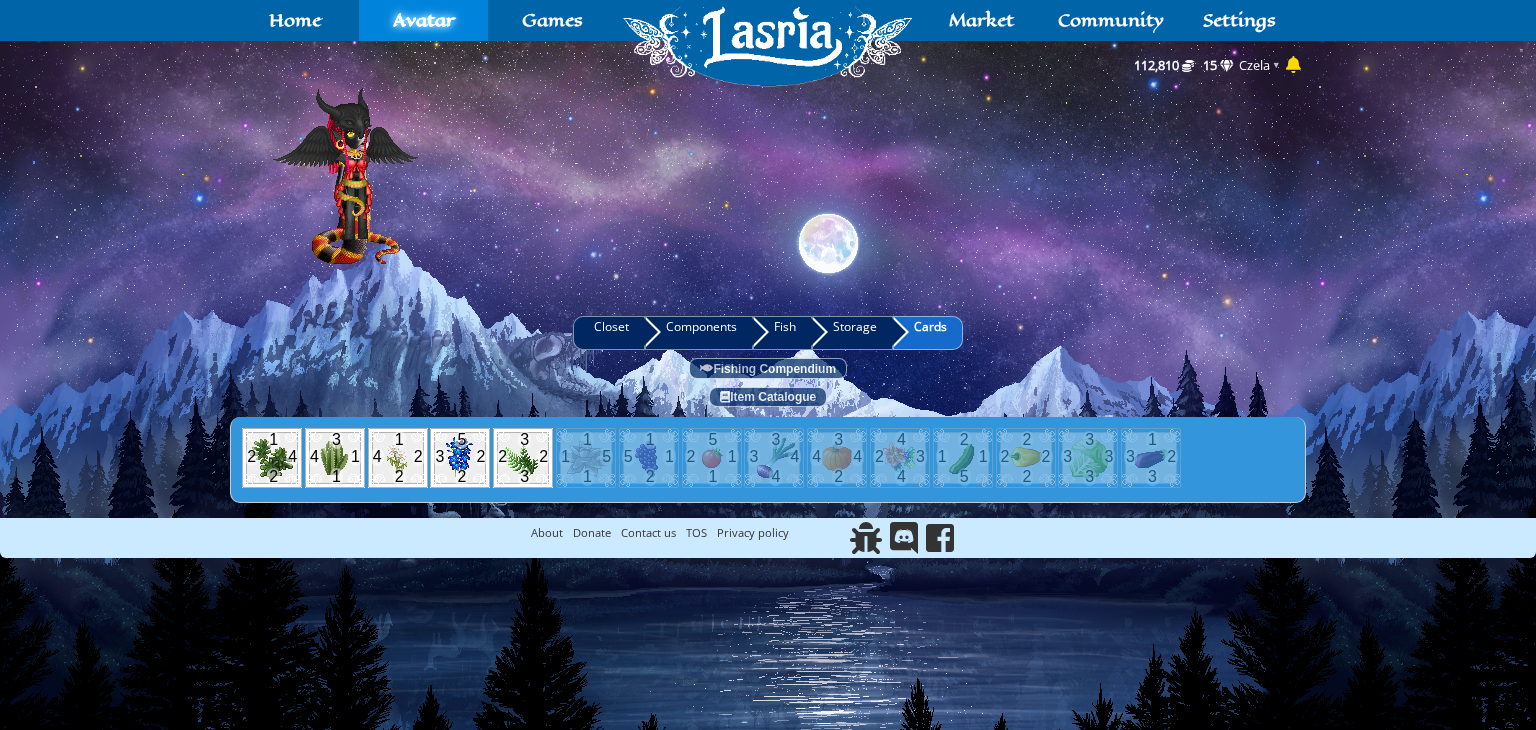 click on "Closet" at bounding box center [609, 333] 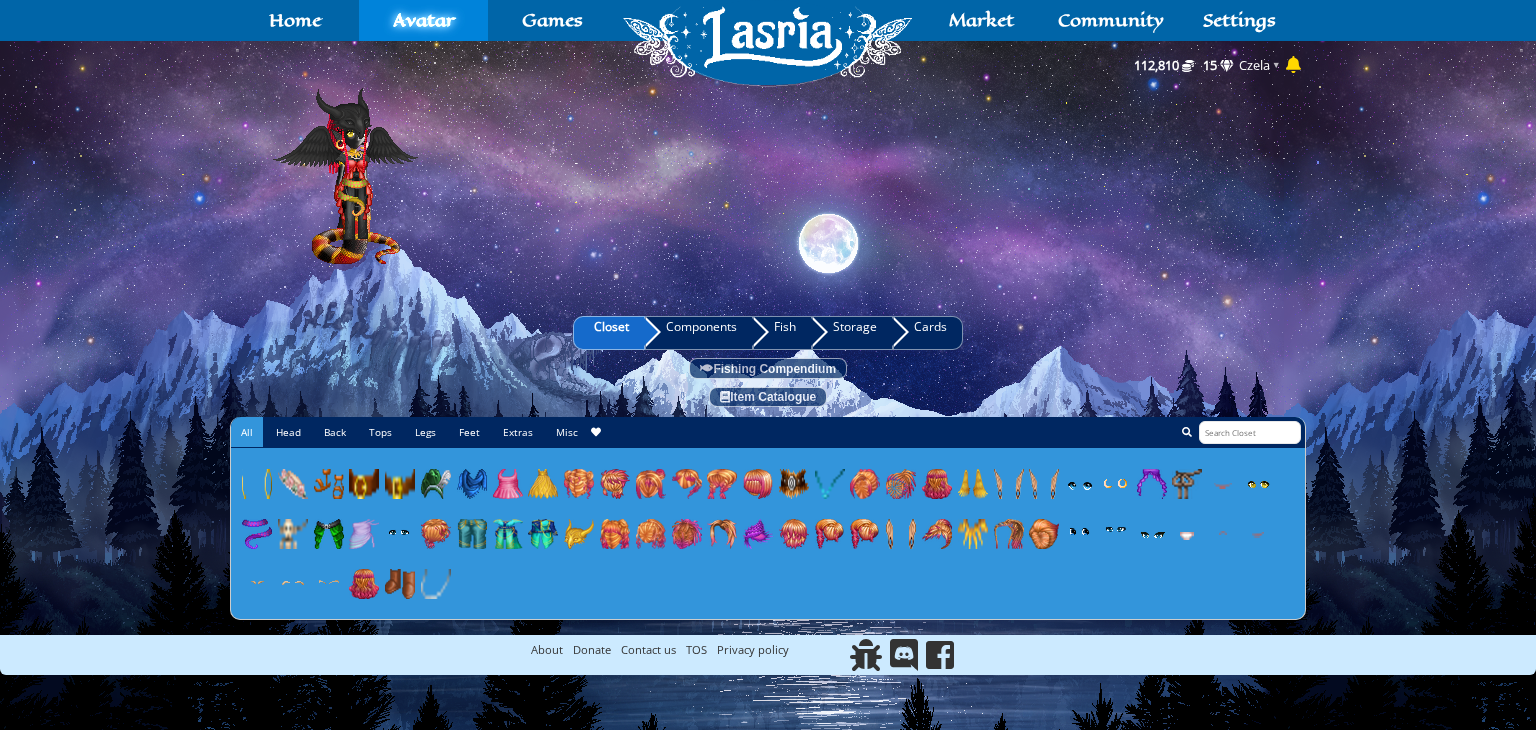 click 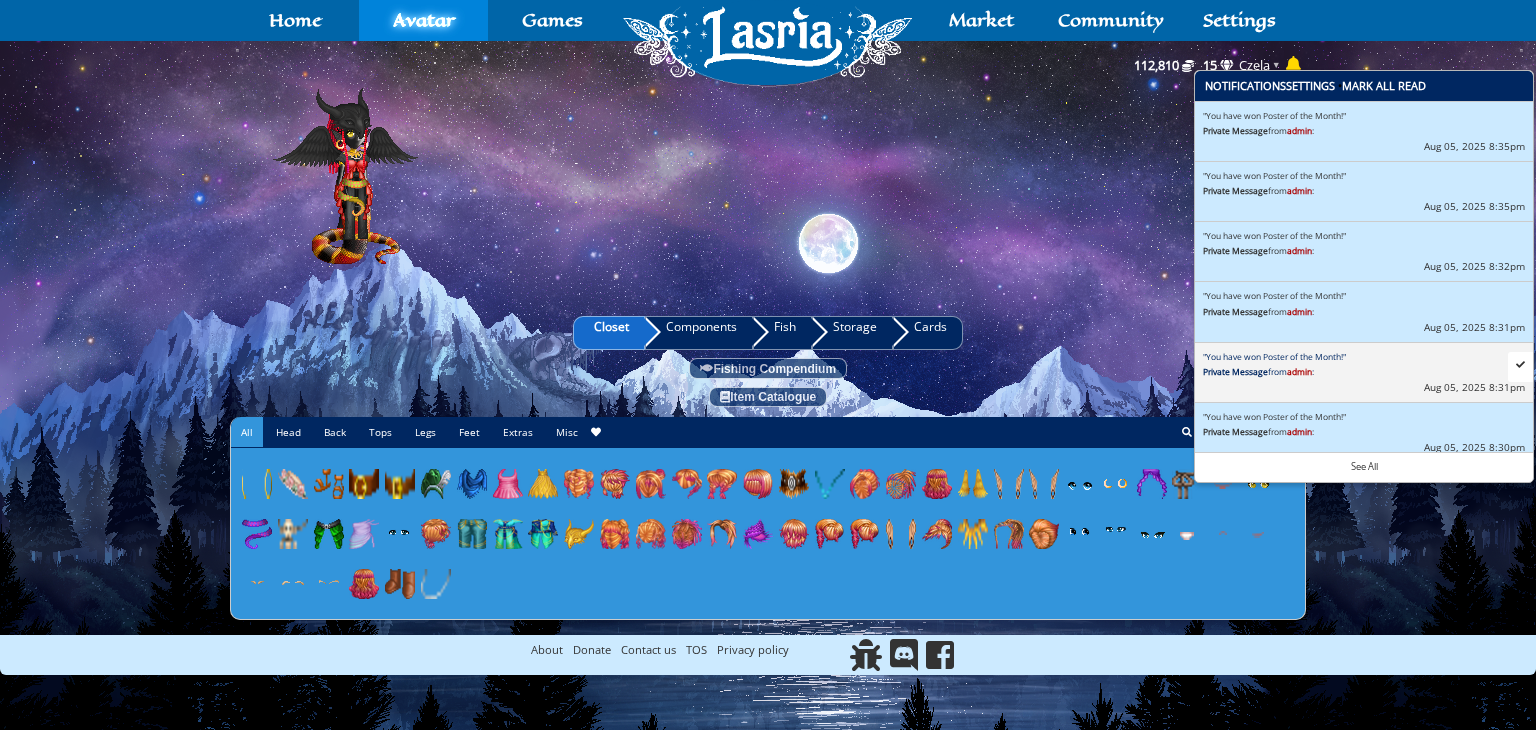 scroll, scrollTop: 248, scrollLeft: 0, axis: vertical 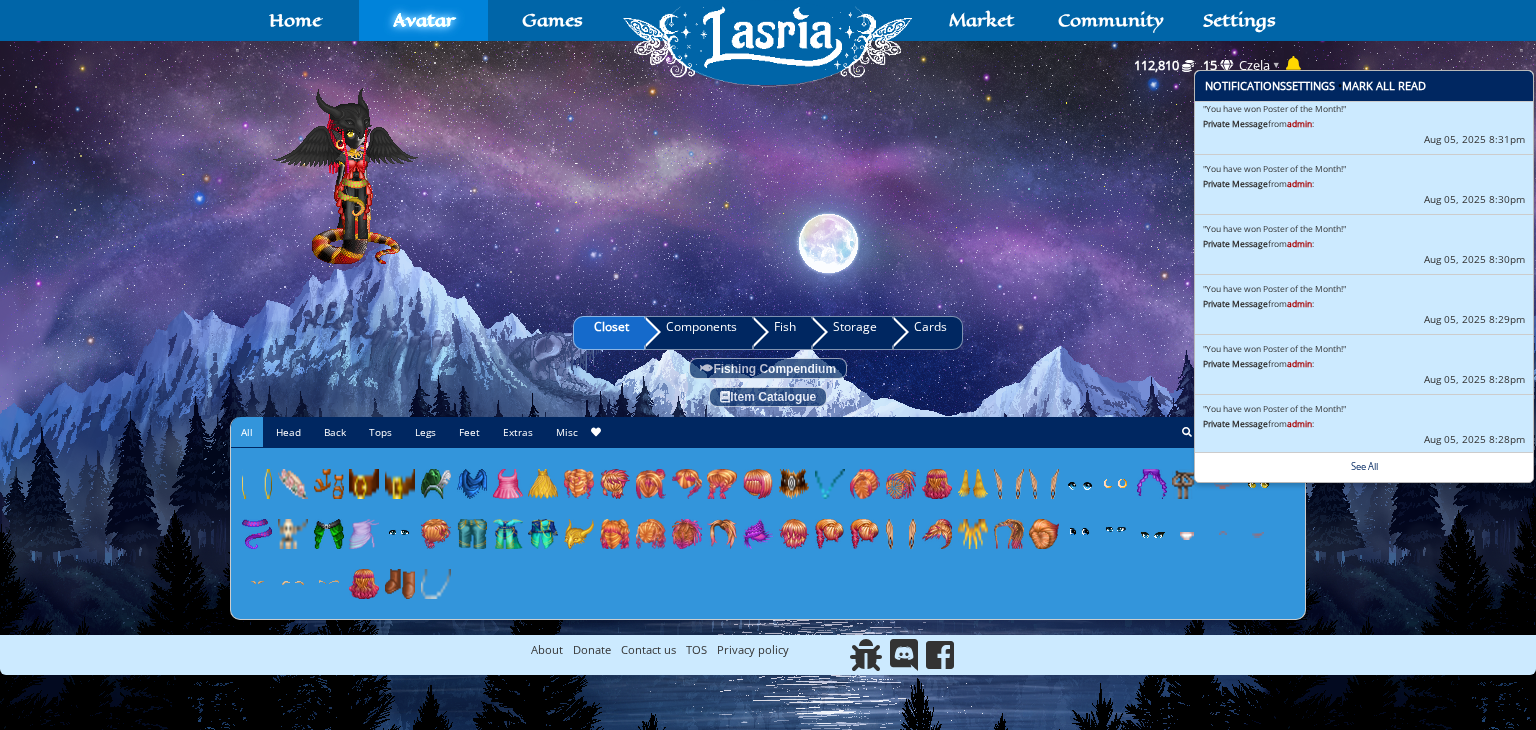 click on "See All" at bounding box center [1364, 467] 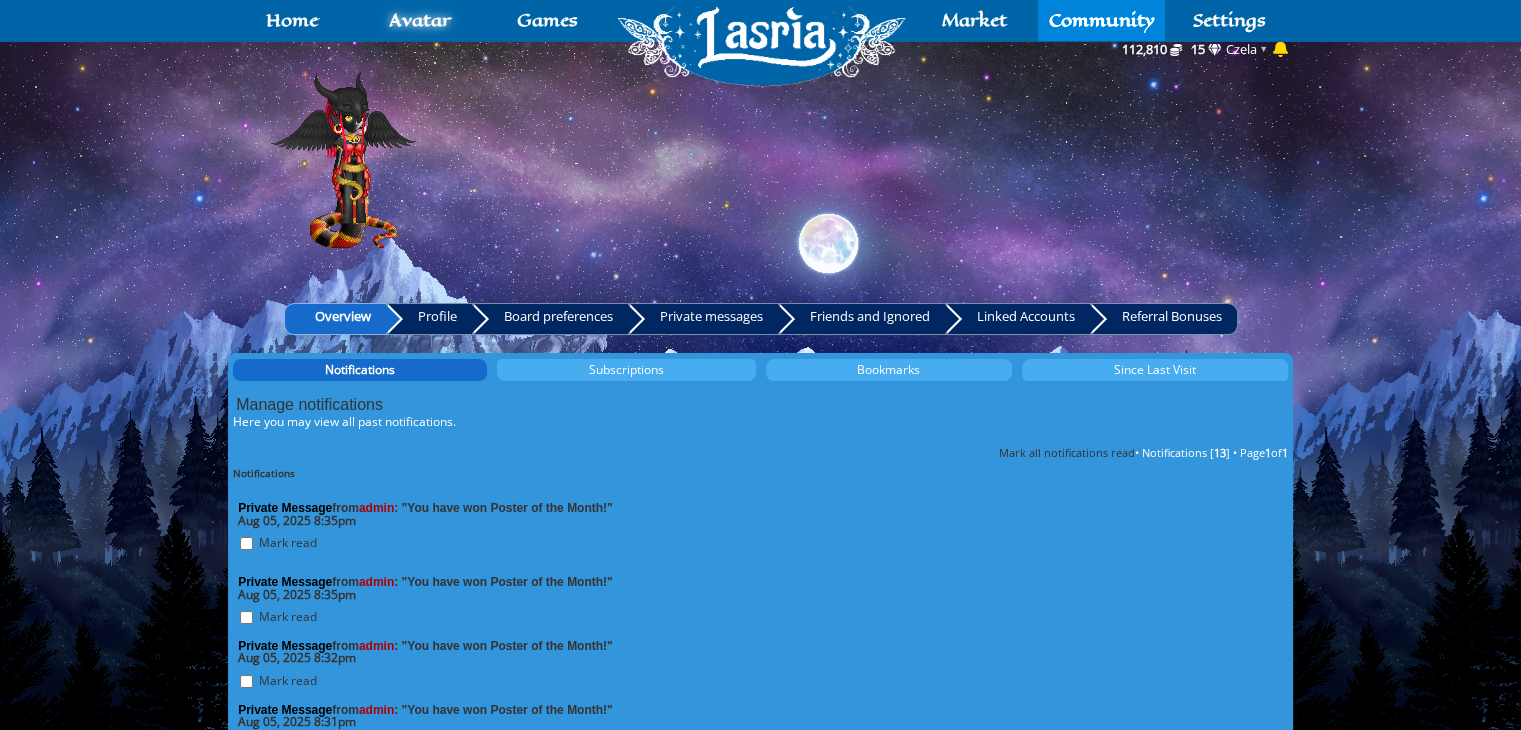 scroll, scrollTop: 0, scrollLeft: 0, axis: both 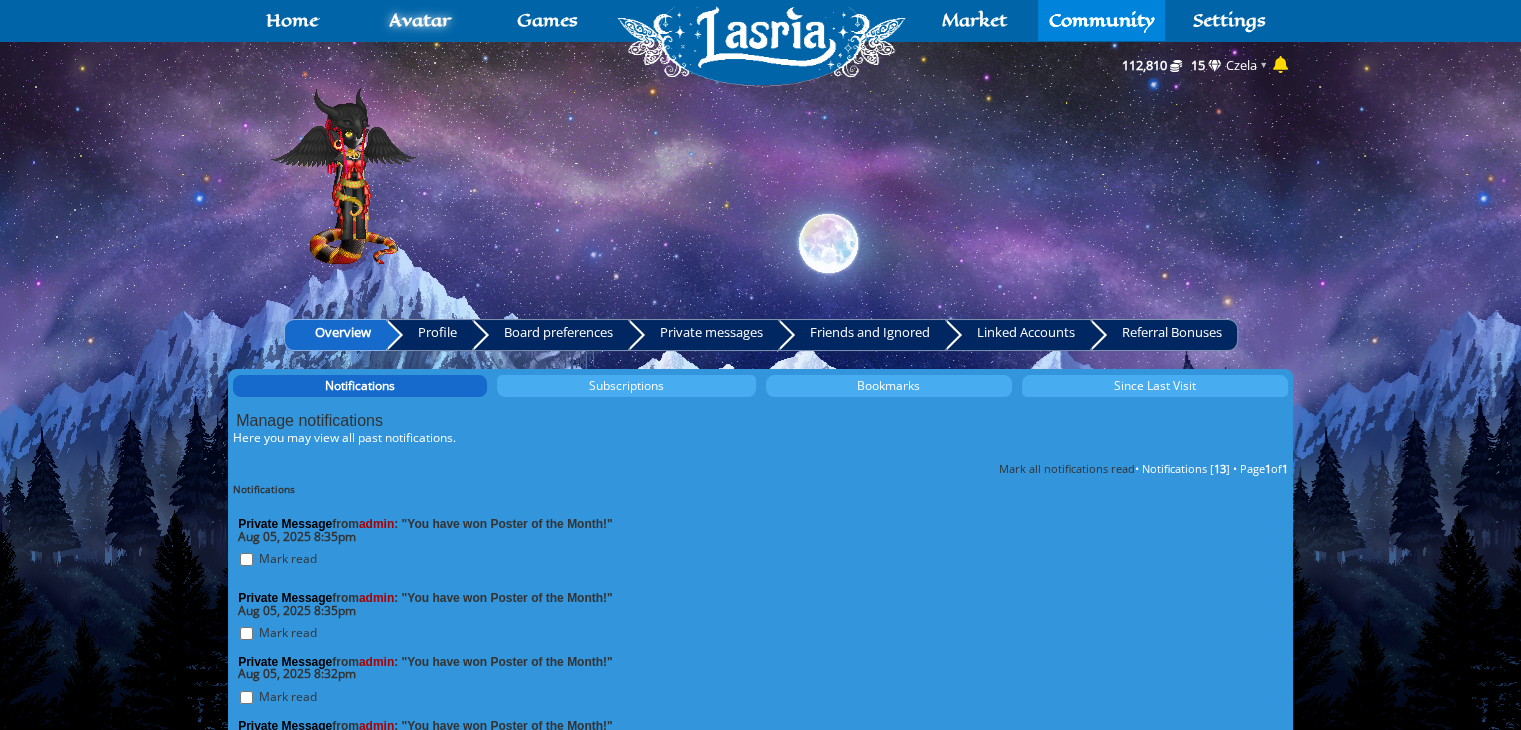click on "Private messages" at bounding box center [704, 335] 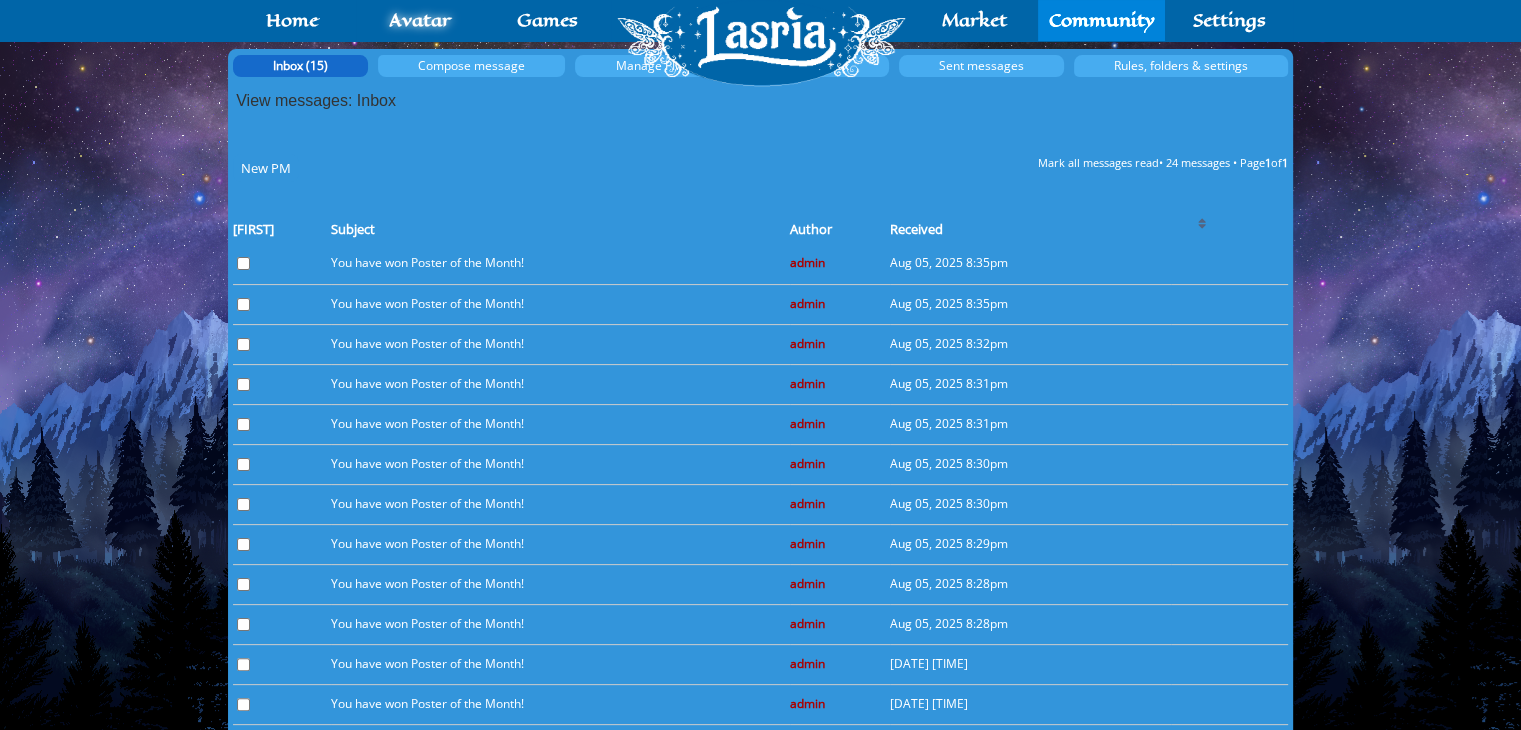scroll, scrollTop: 0, scrollLeft: 0, axis: both 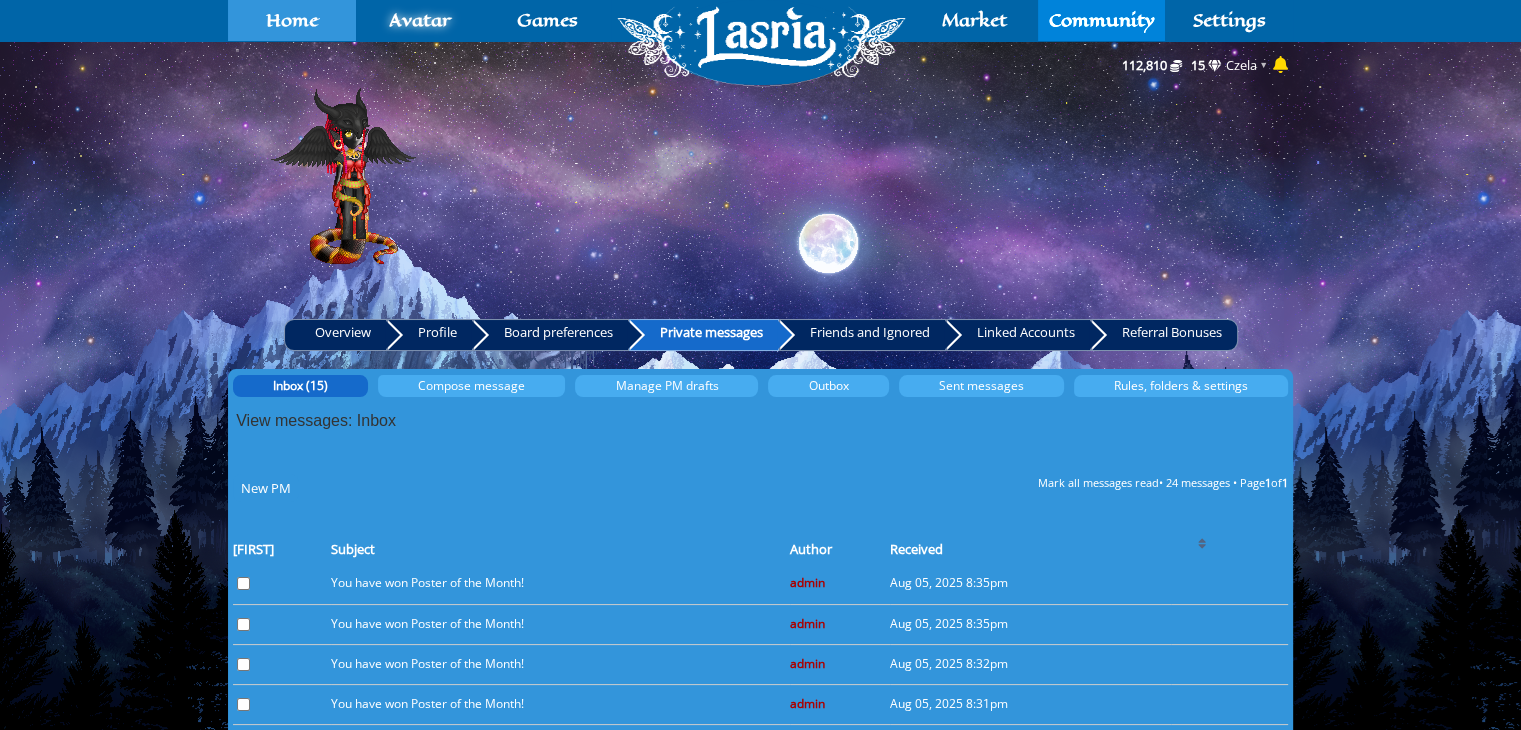 click on "Home" at bounding box center [292, 20] 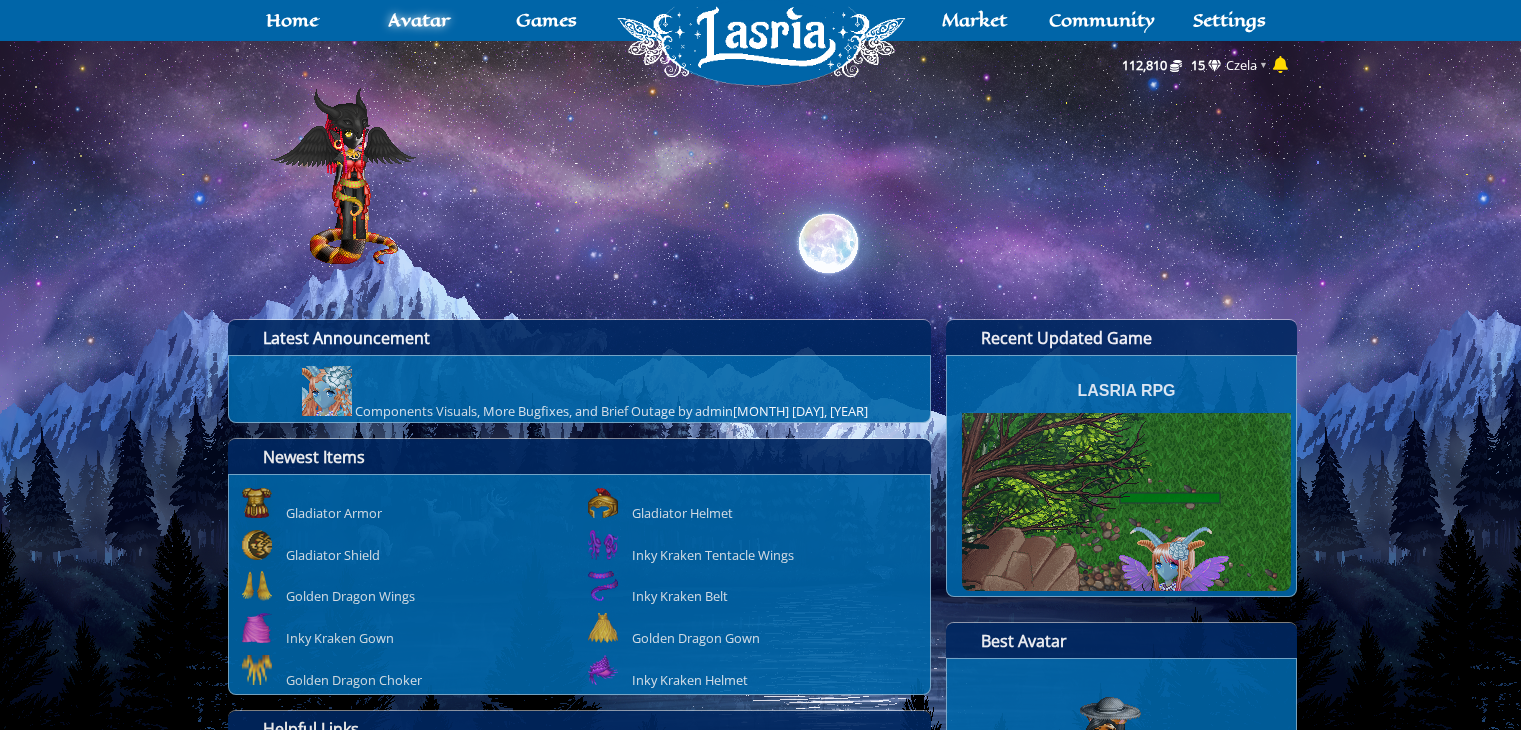 scroll, scrollTop: 0, scrollLeft: 0, axis: both 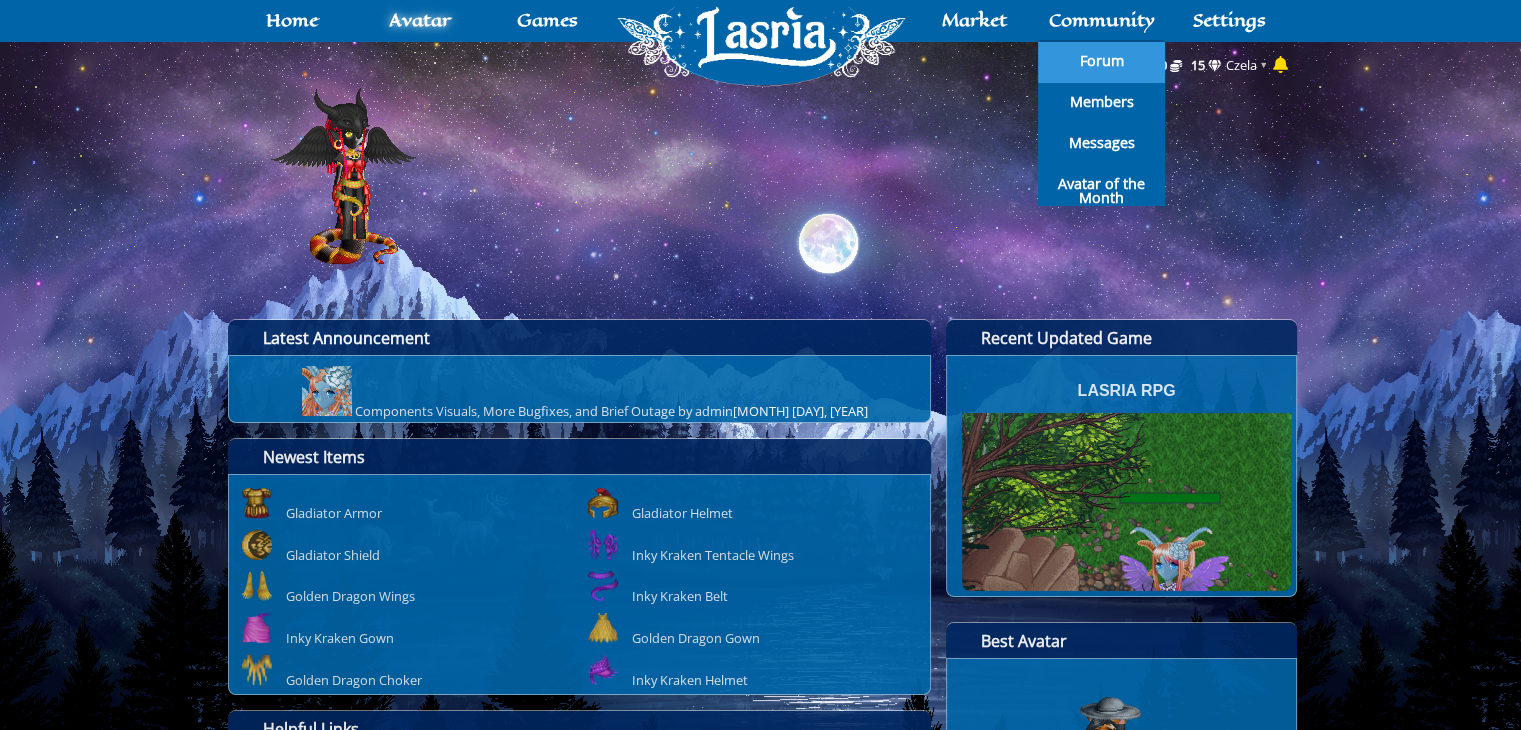 click on "Forum" at bounding box center [1102, 62] 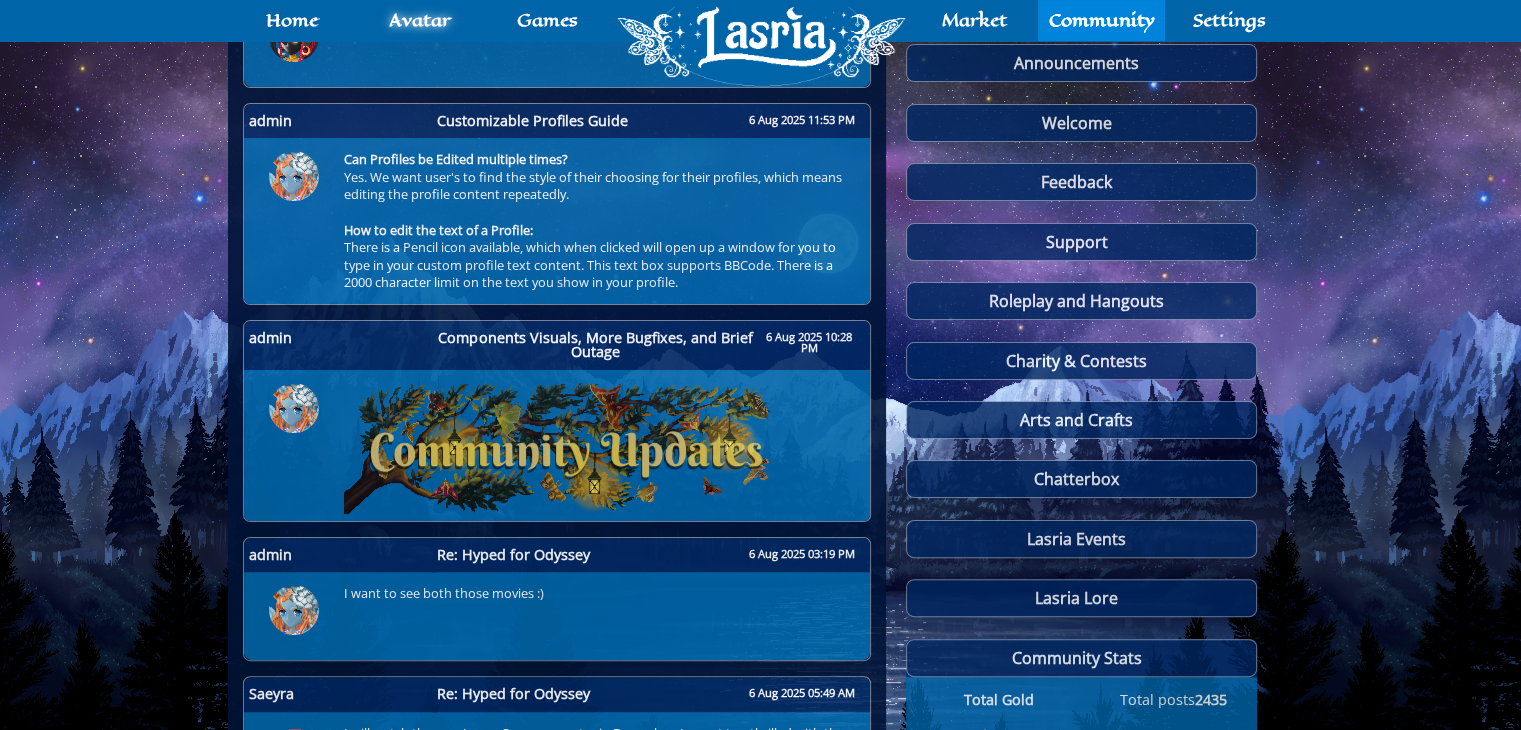 scroll, scrollTop: 412, scrollLeft: 0, axis: vertical 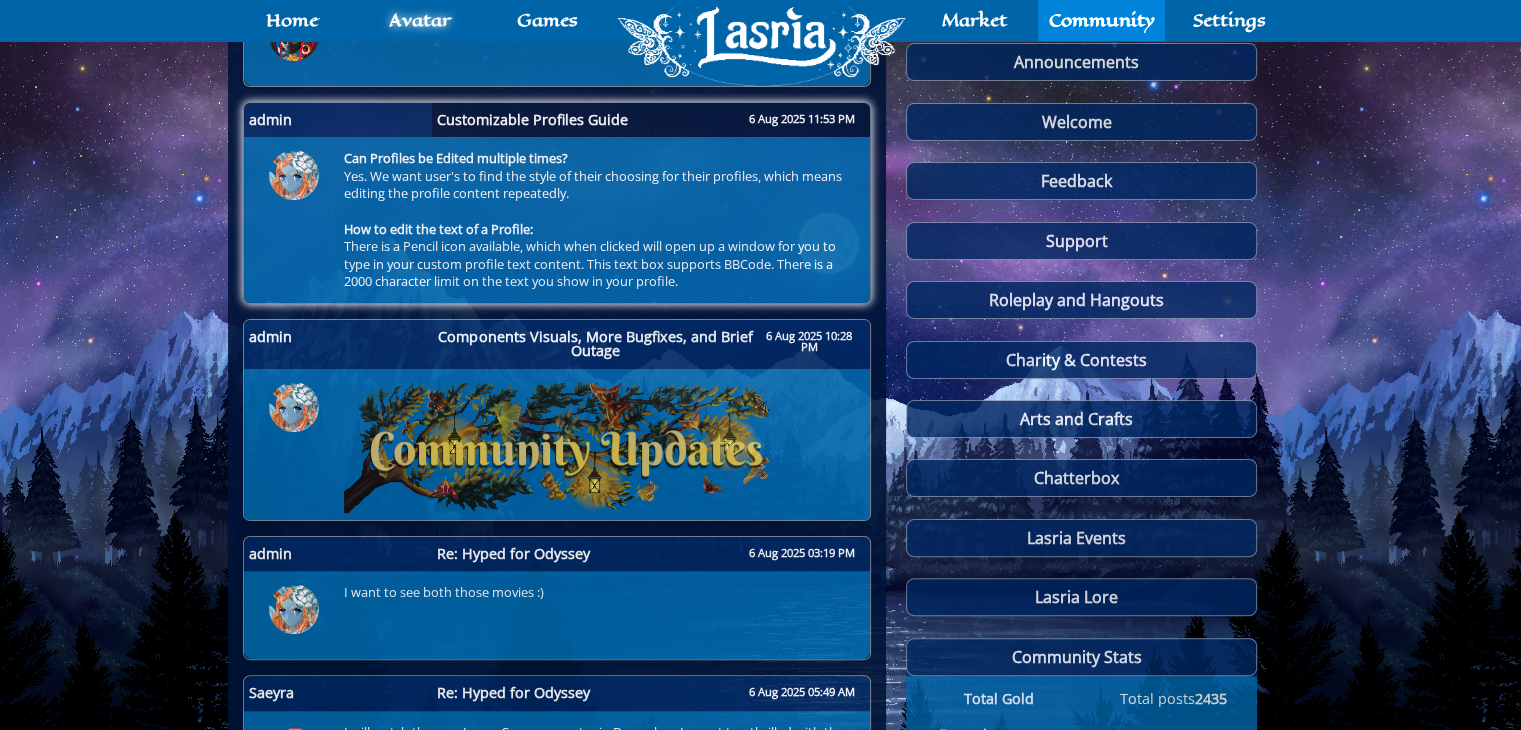 click on "Customizable Profiles Guide" at bounding box center (532, 120) 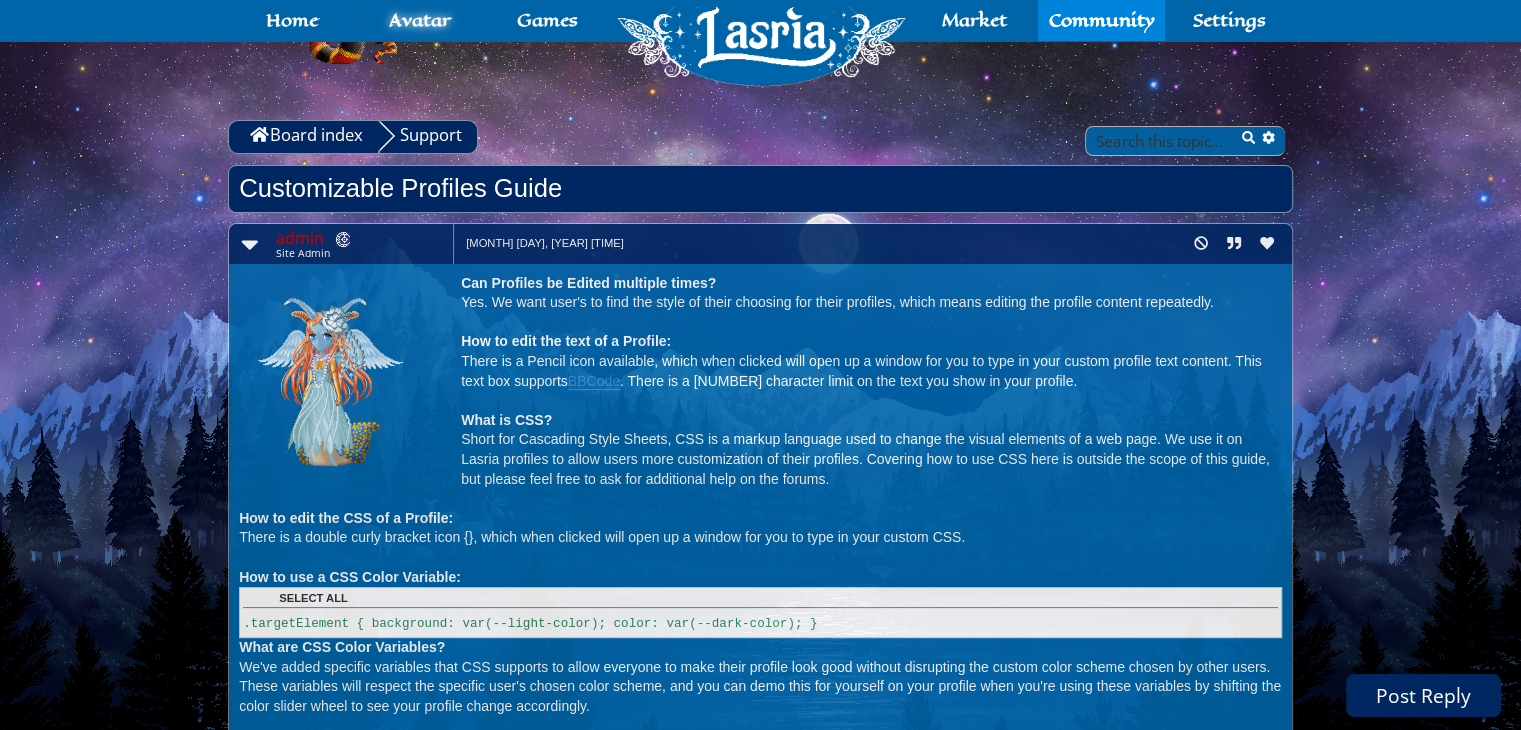 scroll, scrollTop: 189, scrollLeft: 0, axis: vertical 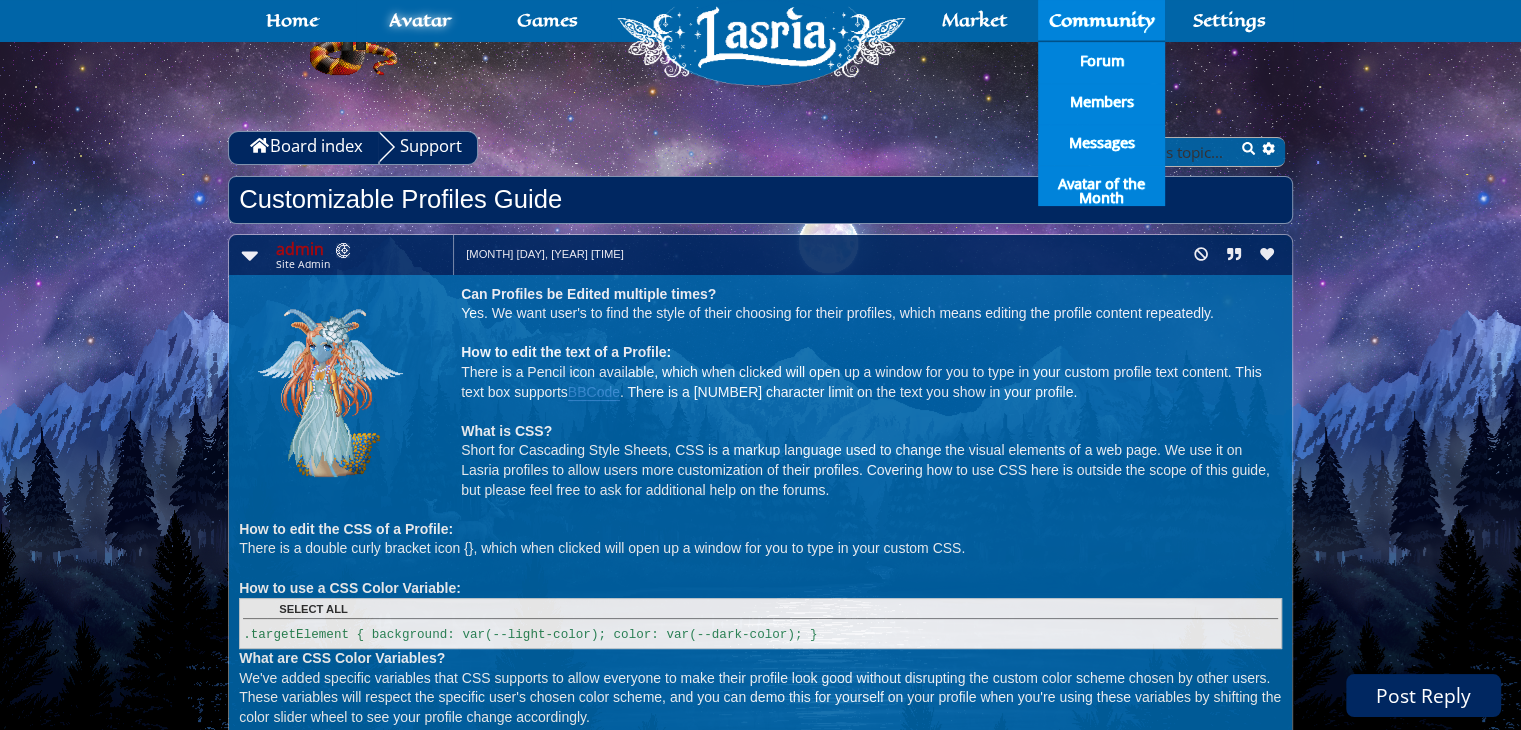 click on "Board index" at bounding box center [316, 145] 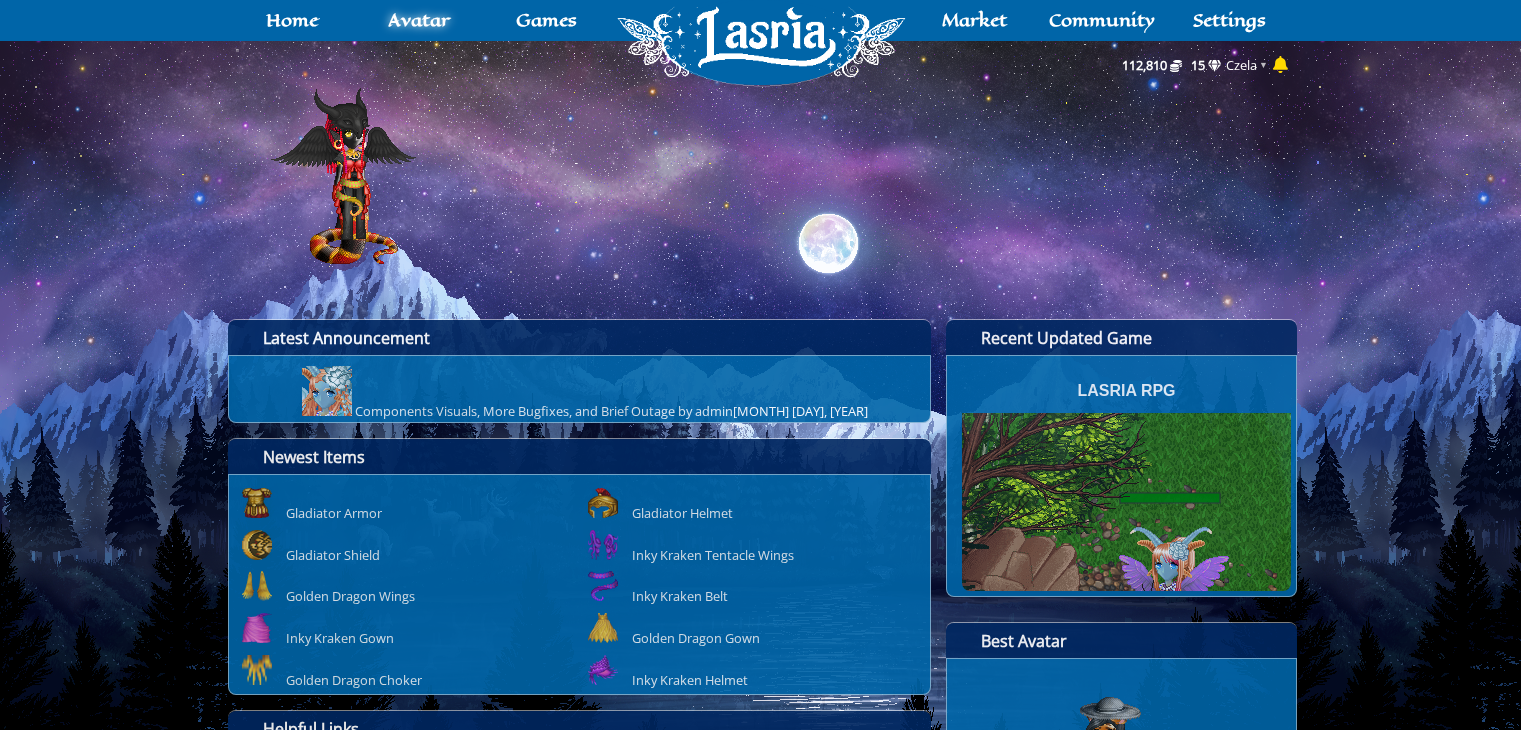 scroll, scrollTop: 0, scrollLeft: 0, axis: both 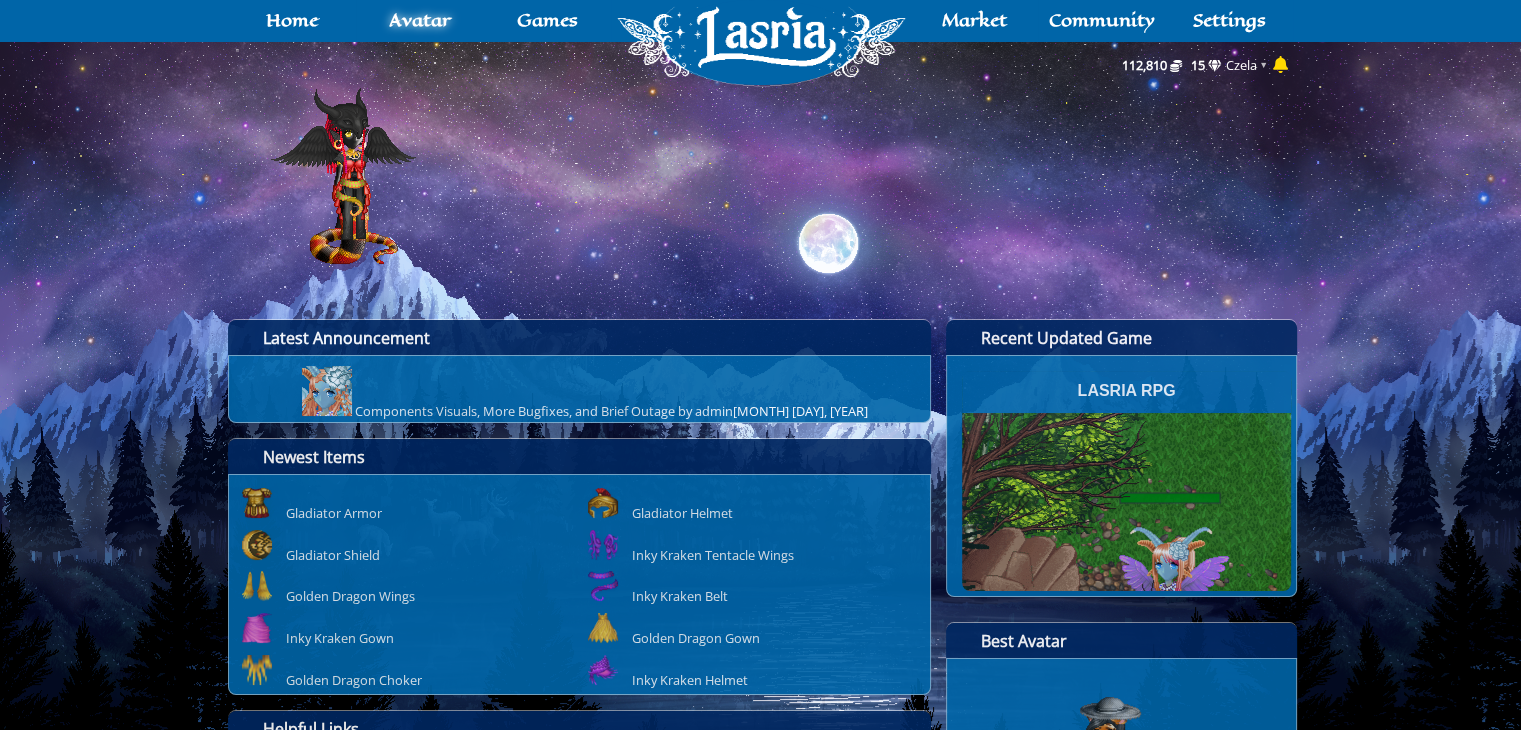 click 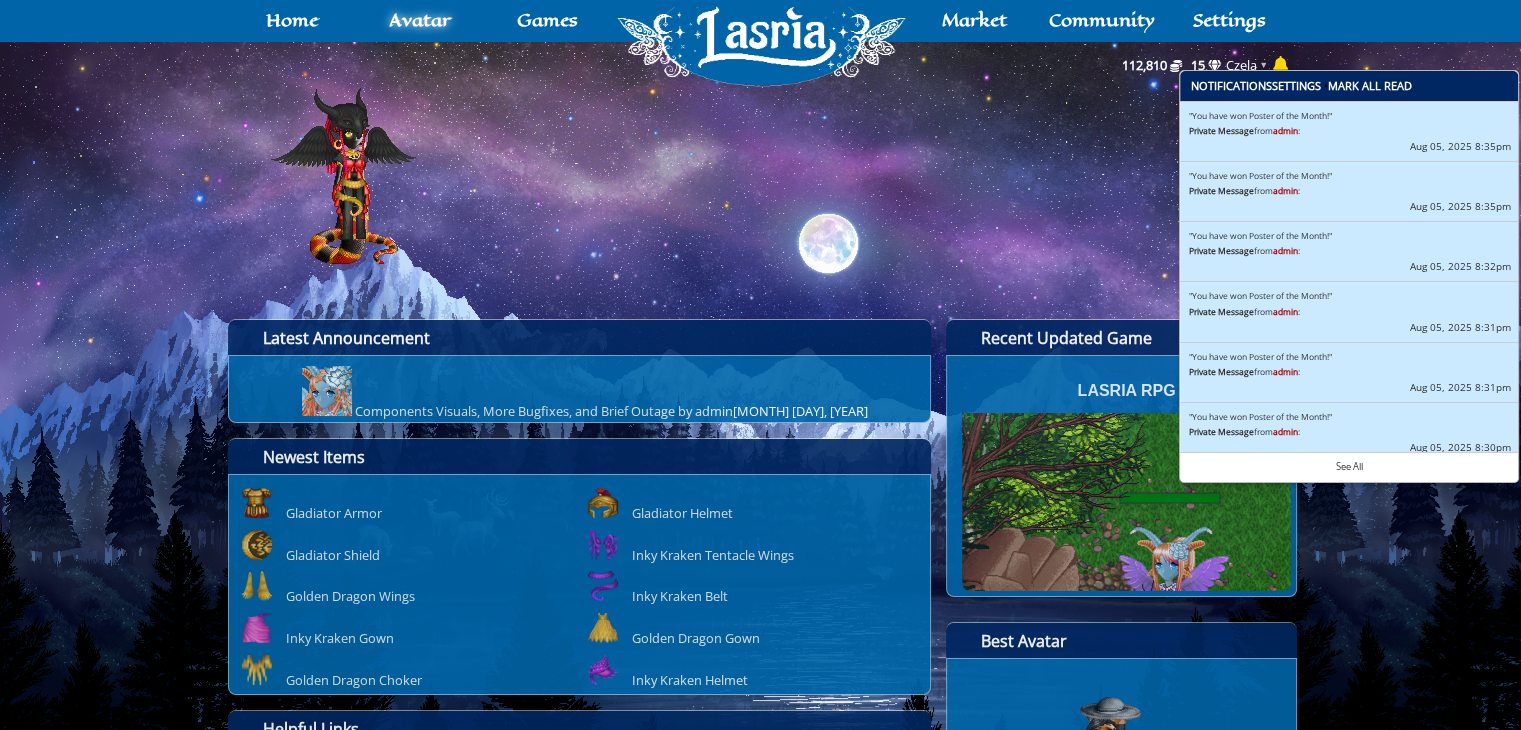 click on "Mark all read" at bounding box center (1369, 85) 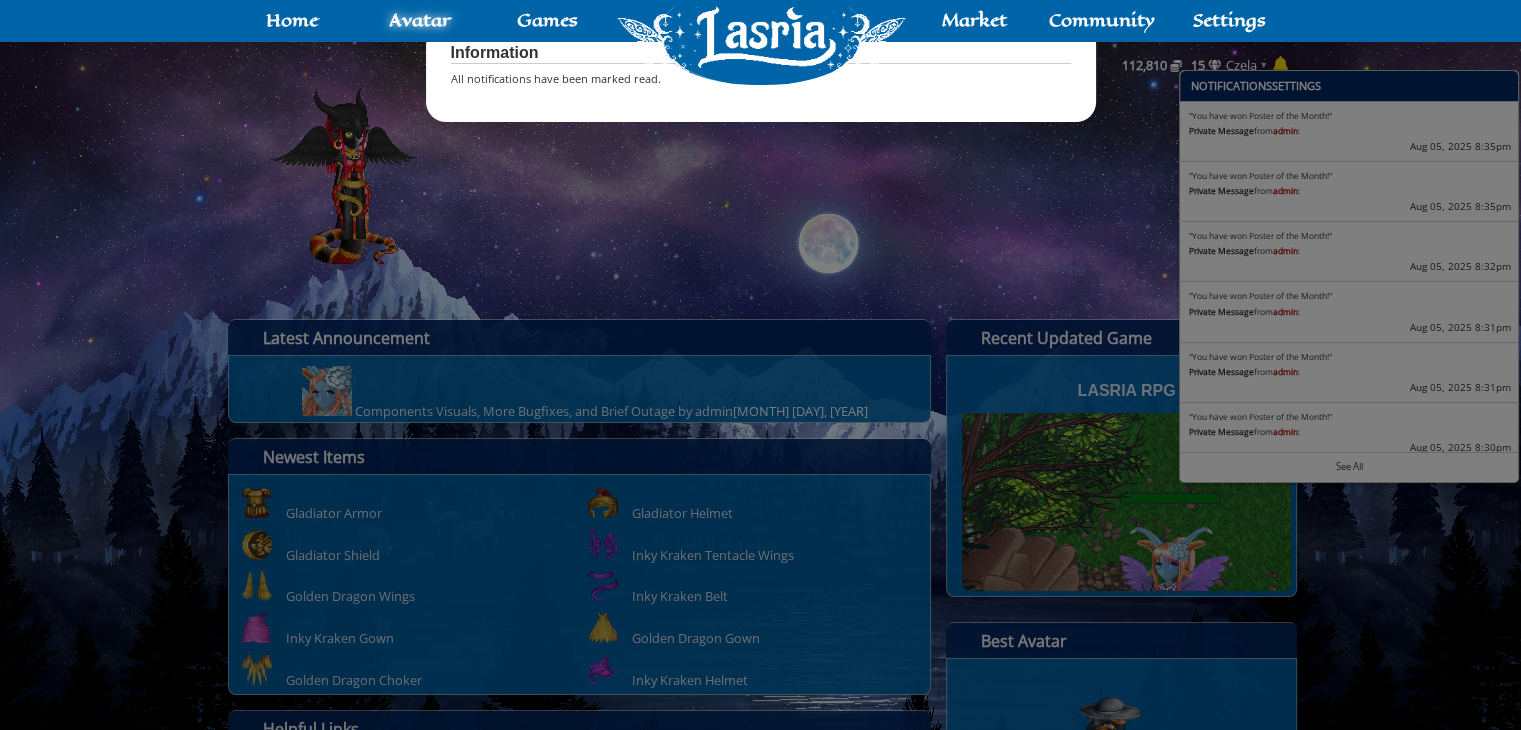 click at bounding box center [760, 365] 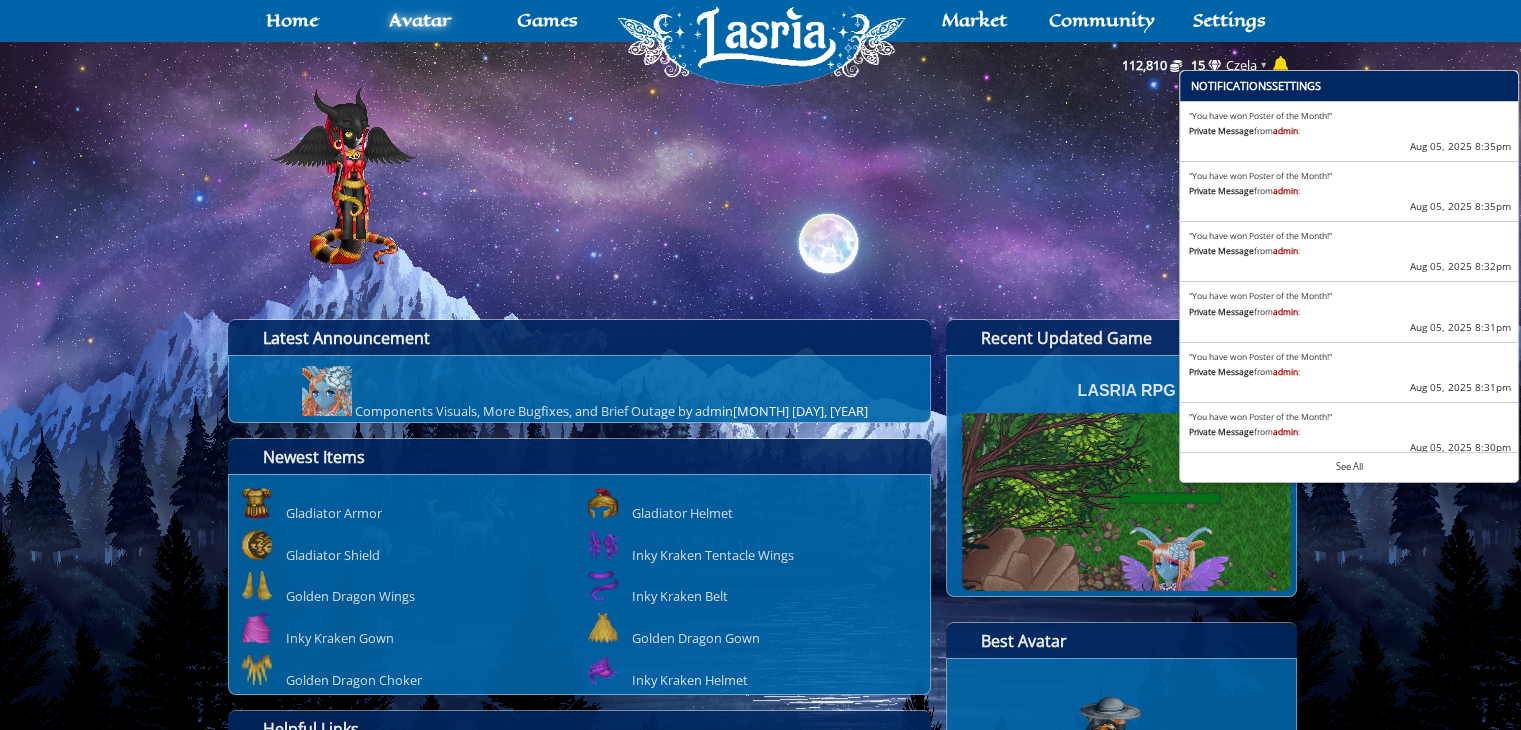 click at bounding box center [760, 186] 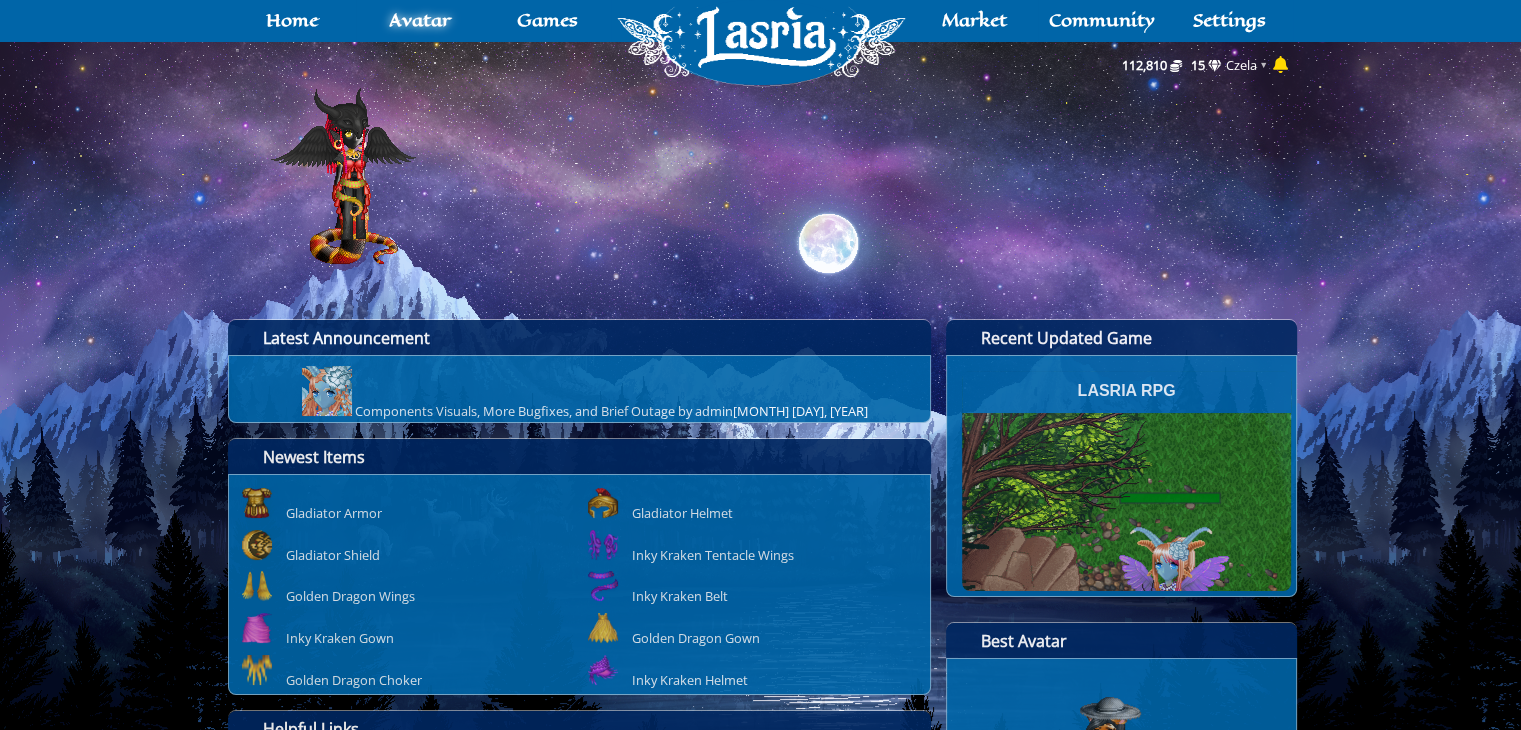 scroll, scrollTop: 268, scrollLeft: 0, axis: vertical 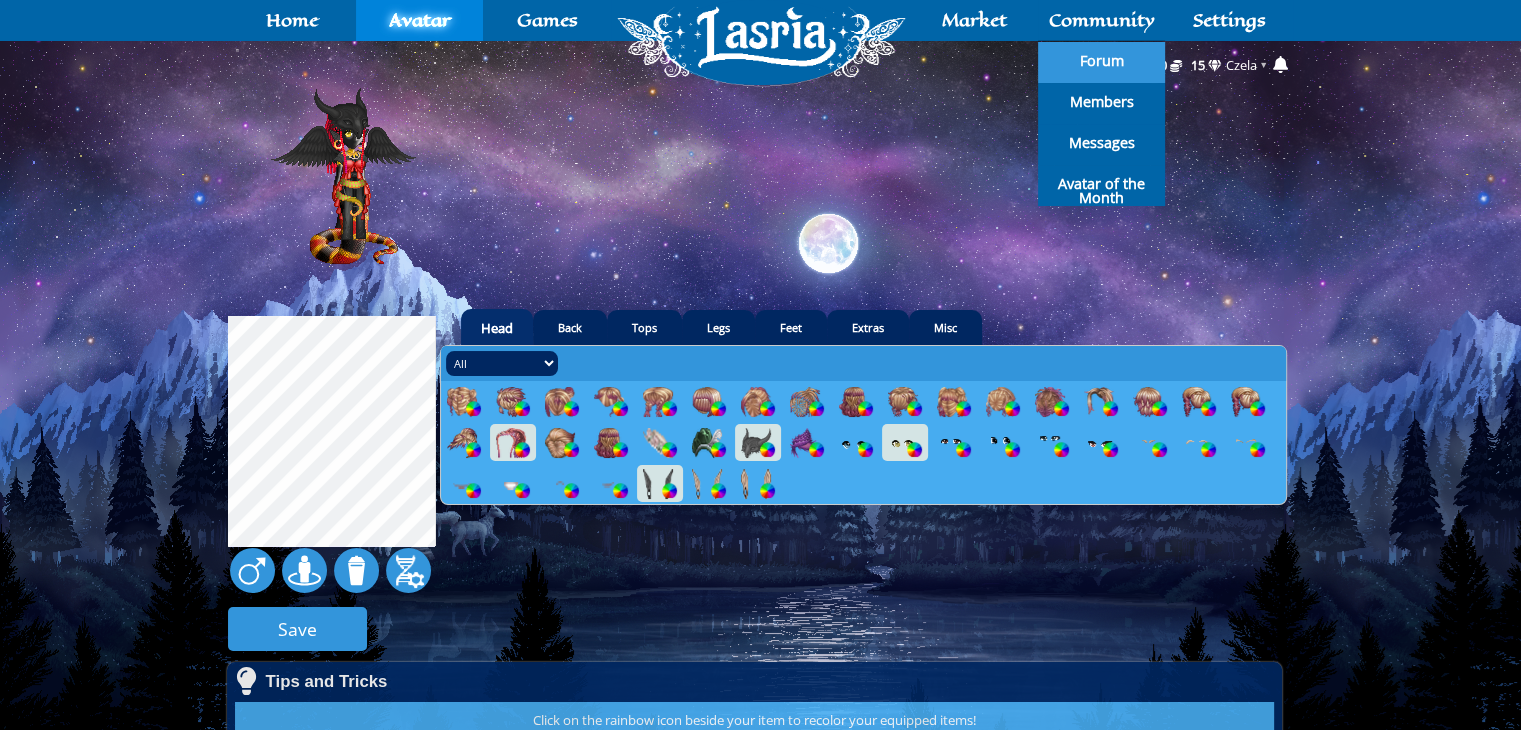 click on "Forum" at bounding box center (1102, 61) 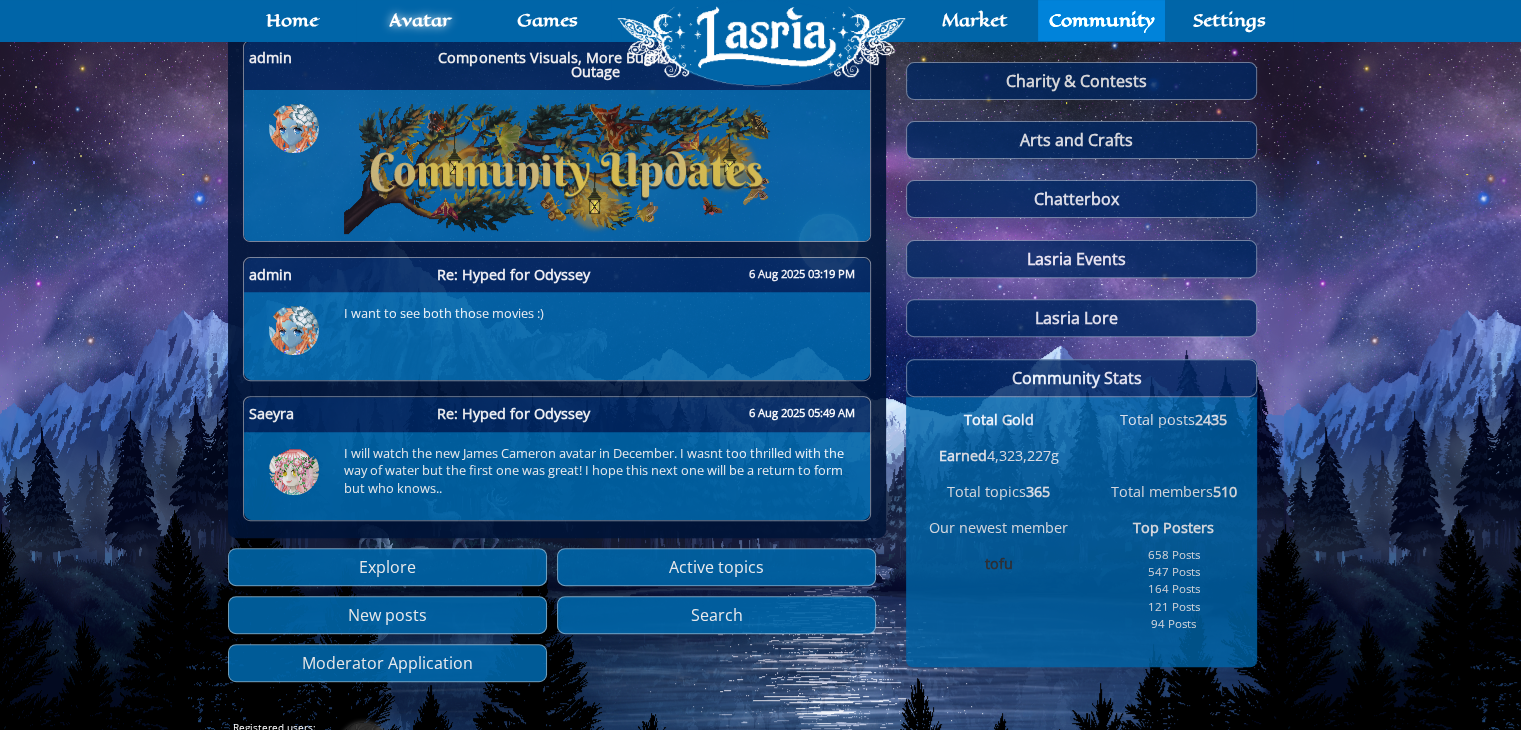 scroll, scrollTop: 692, scrollLeft: 0, axis: vertical 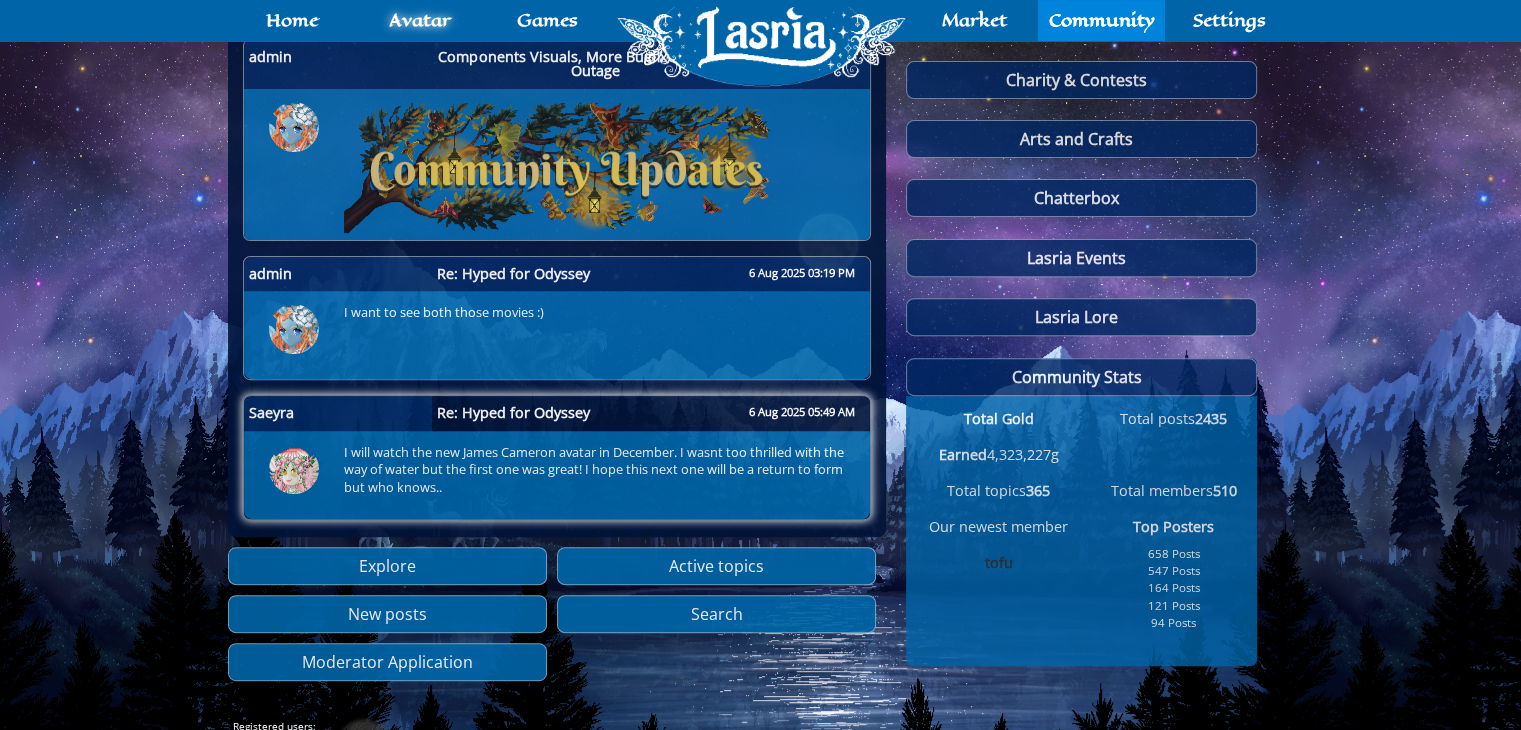click on "Re: Hyped for Odyssey" at bounding box center (513, 413) 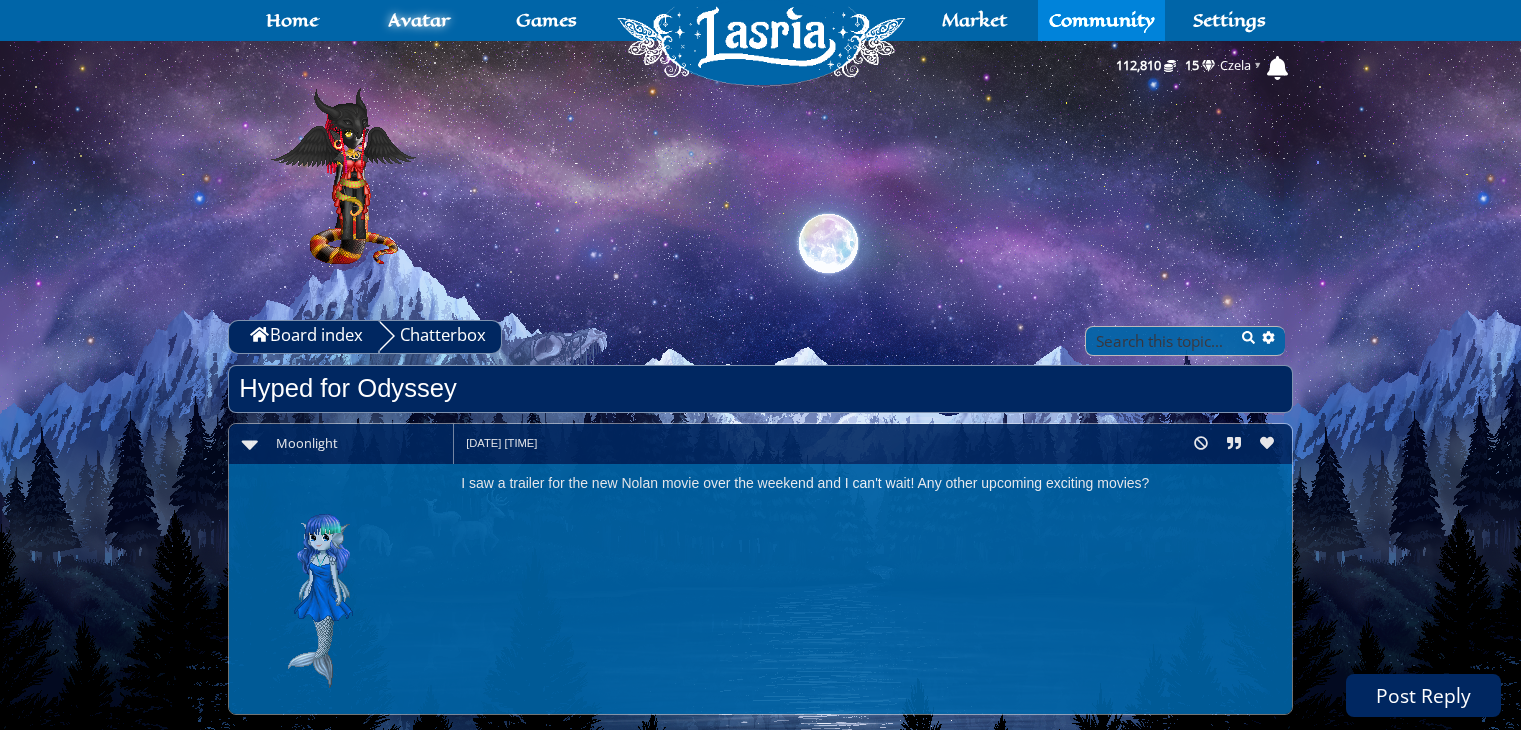 scroll, scrollTop: 0, scrollLeft: 0, axis: both 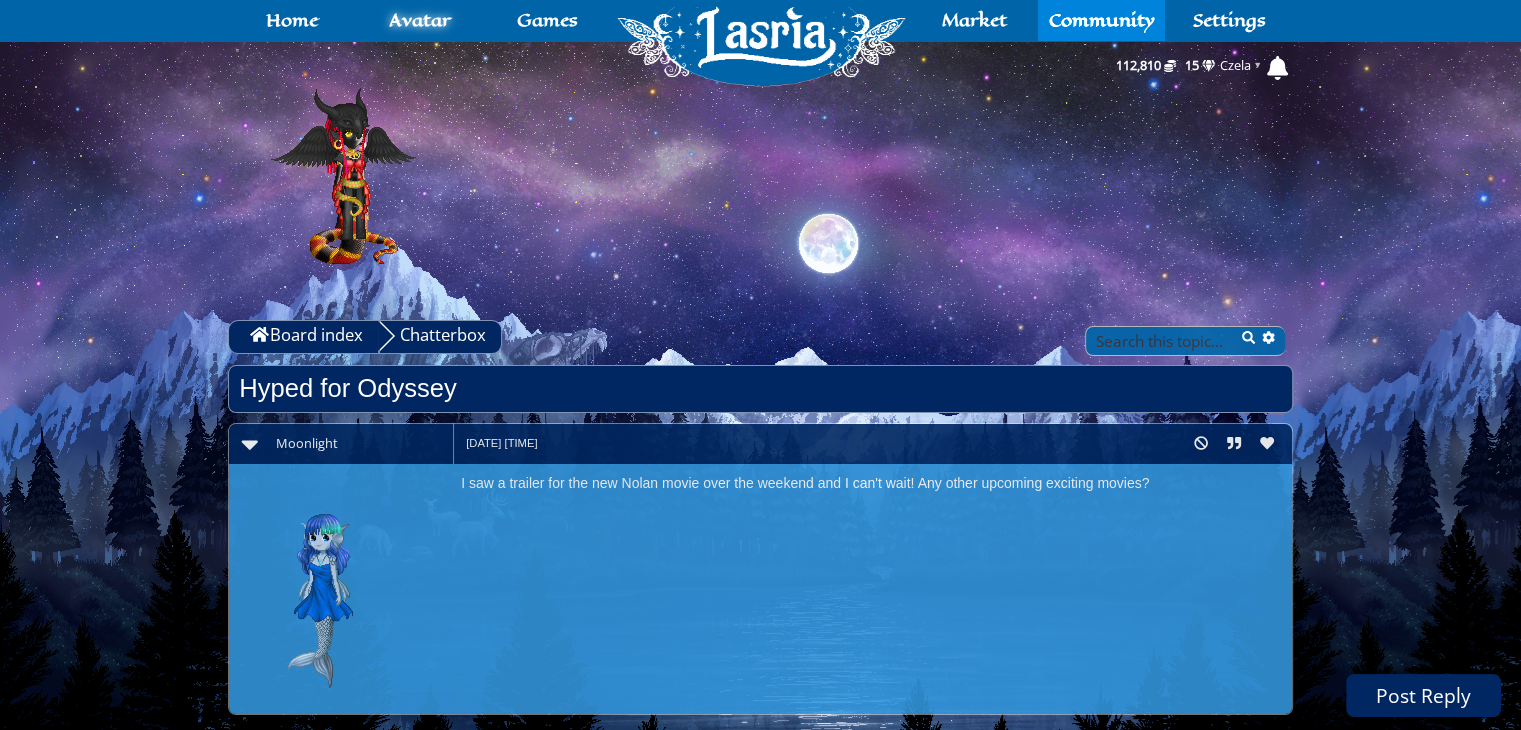 click on "I saw a trailer for the new Nolan movie over the weekend and I can't wait! Any other upcoming exciting movies?" at bounding box center [760, 589] 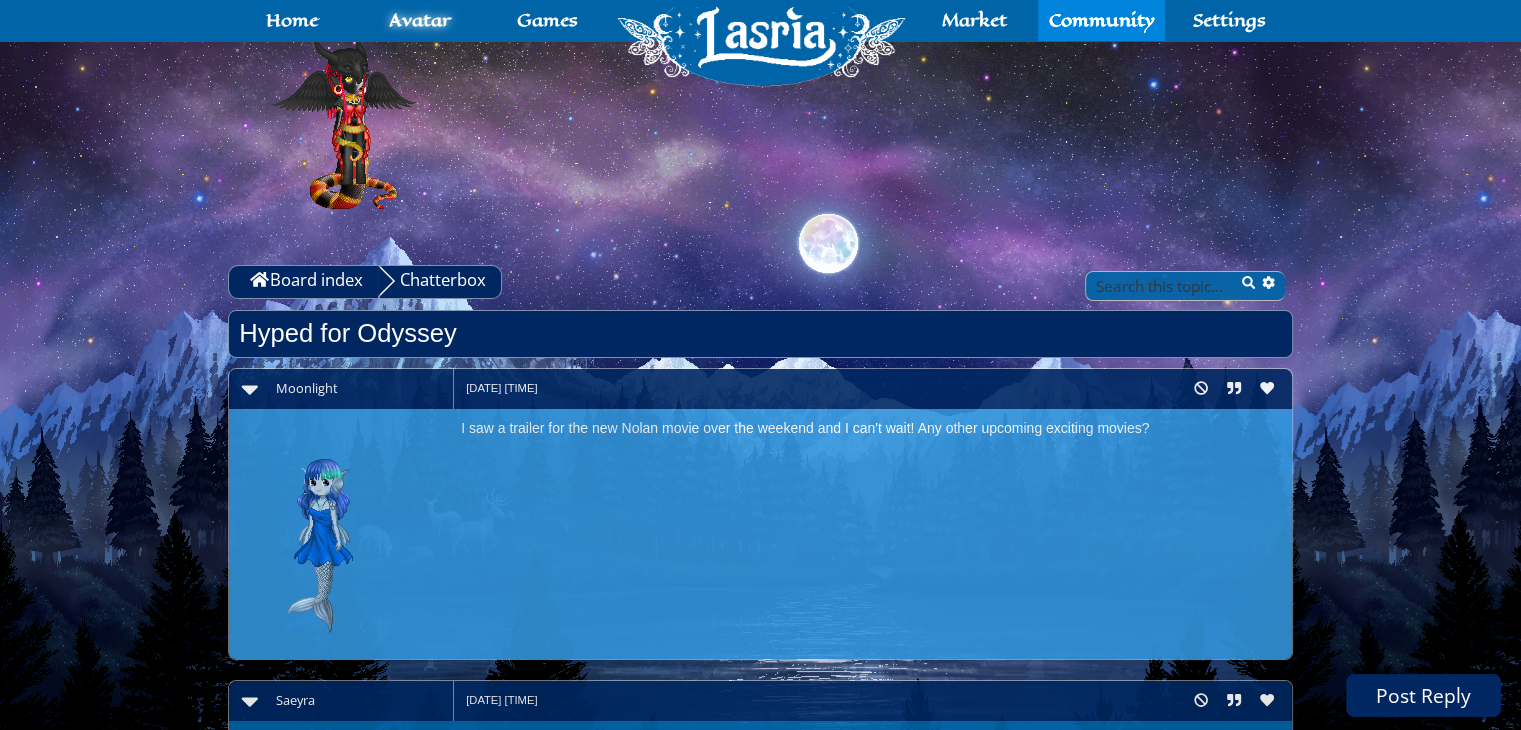 scroll, scrollTop: 47, scrollLeft: 0, axis: vertical 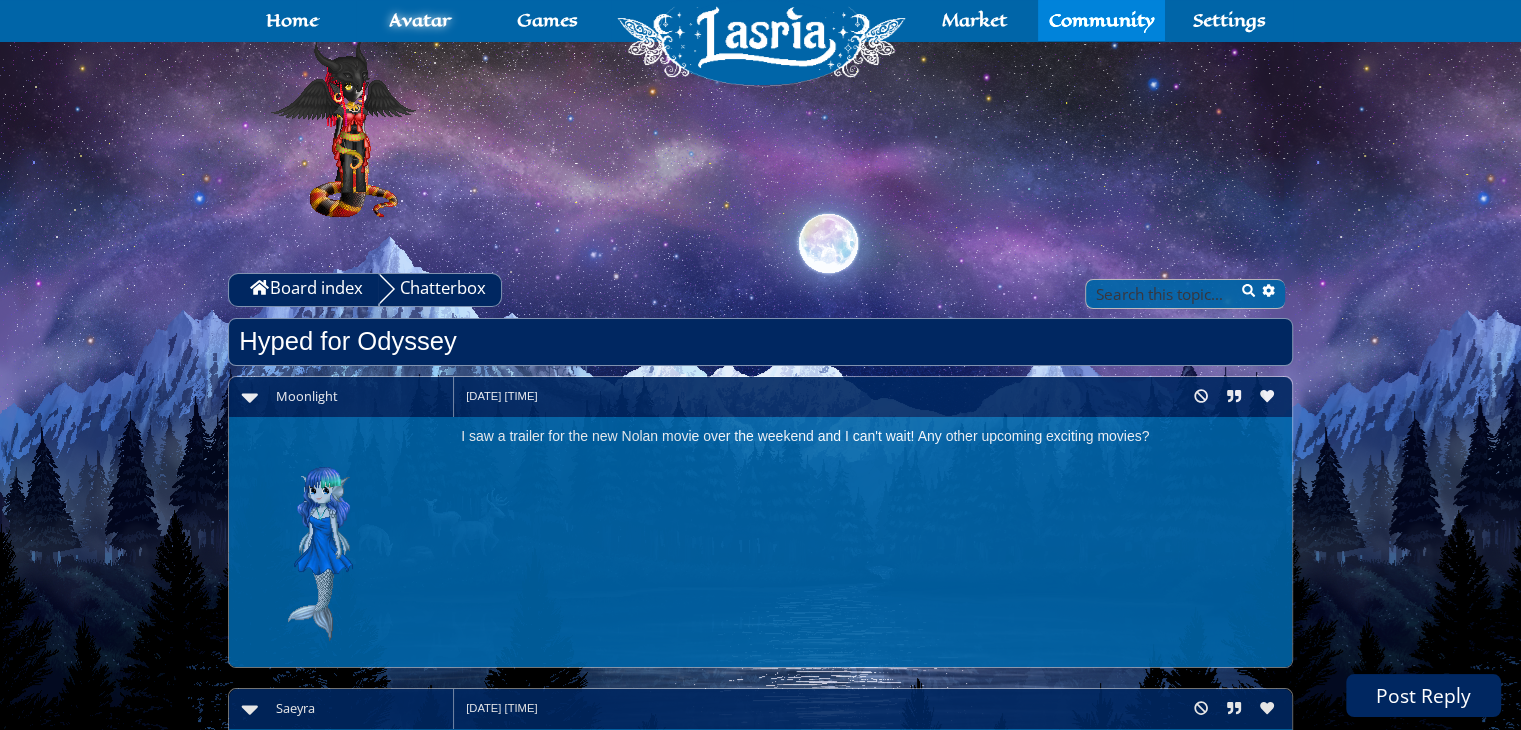 click on "Chatterbox" at bounding box center [440, 290] 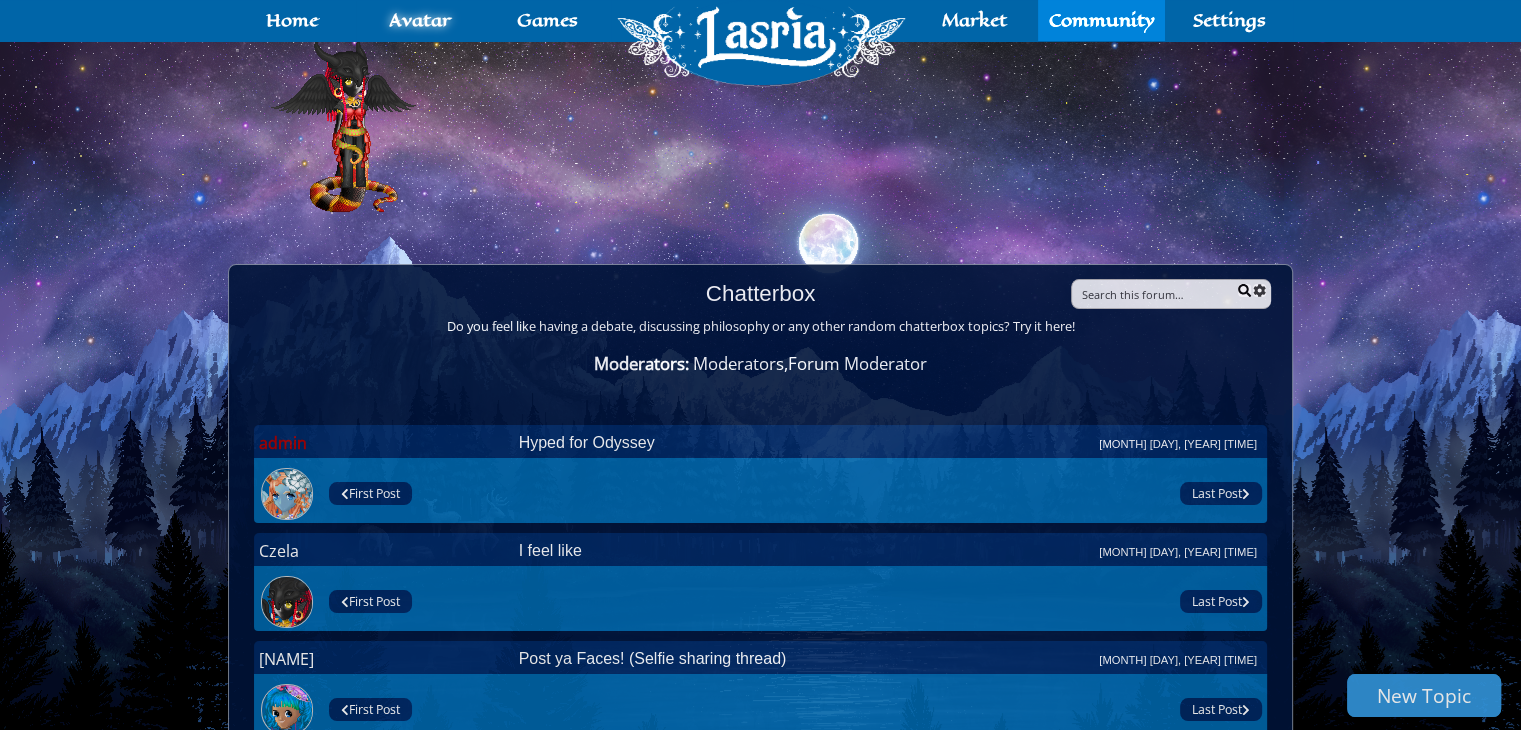 scroll, scrollTop: 0, scrollLeft: 0, axis: both 